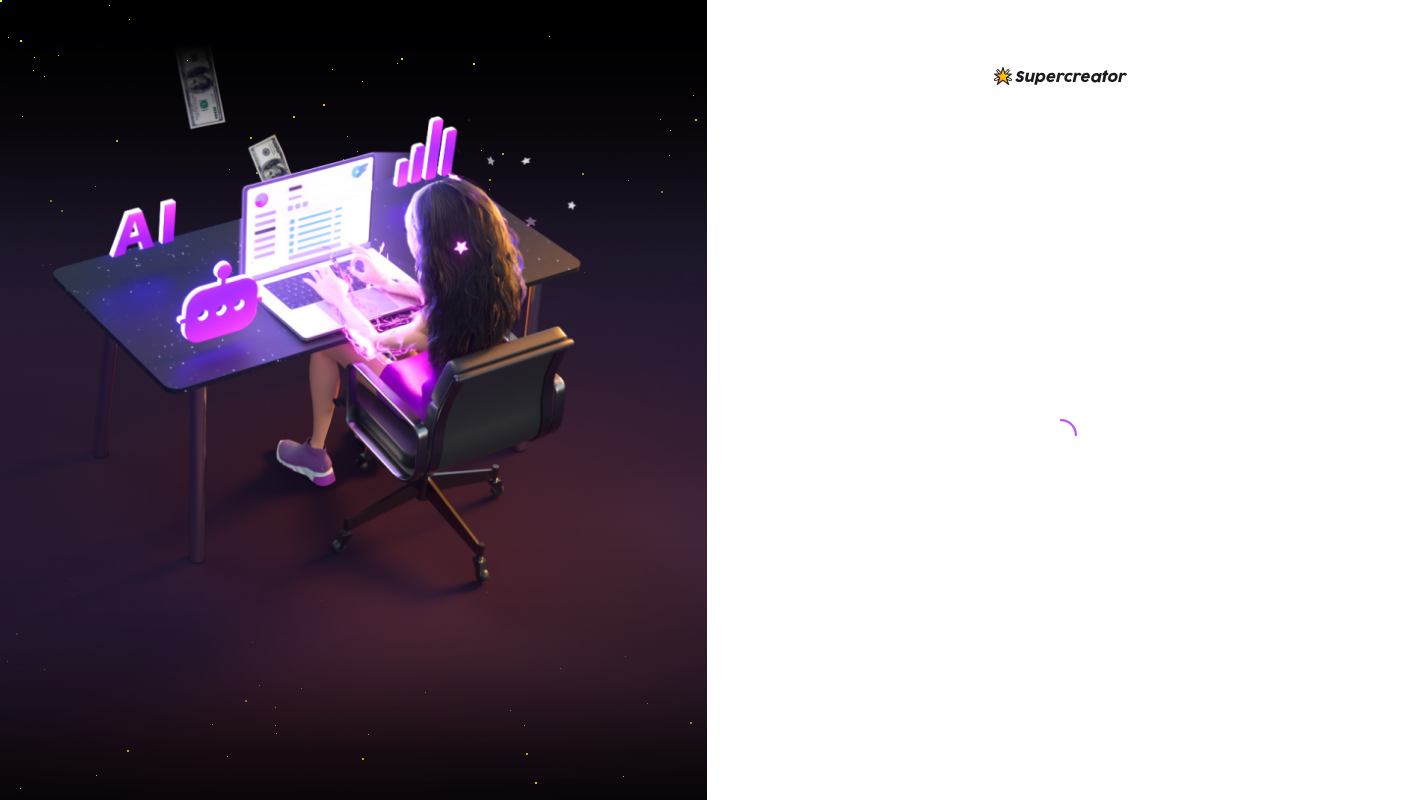 scroll, scrollTop: 0, scrollLeft: 0, axis: both 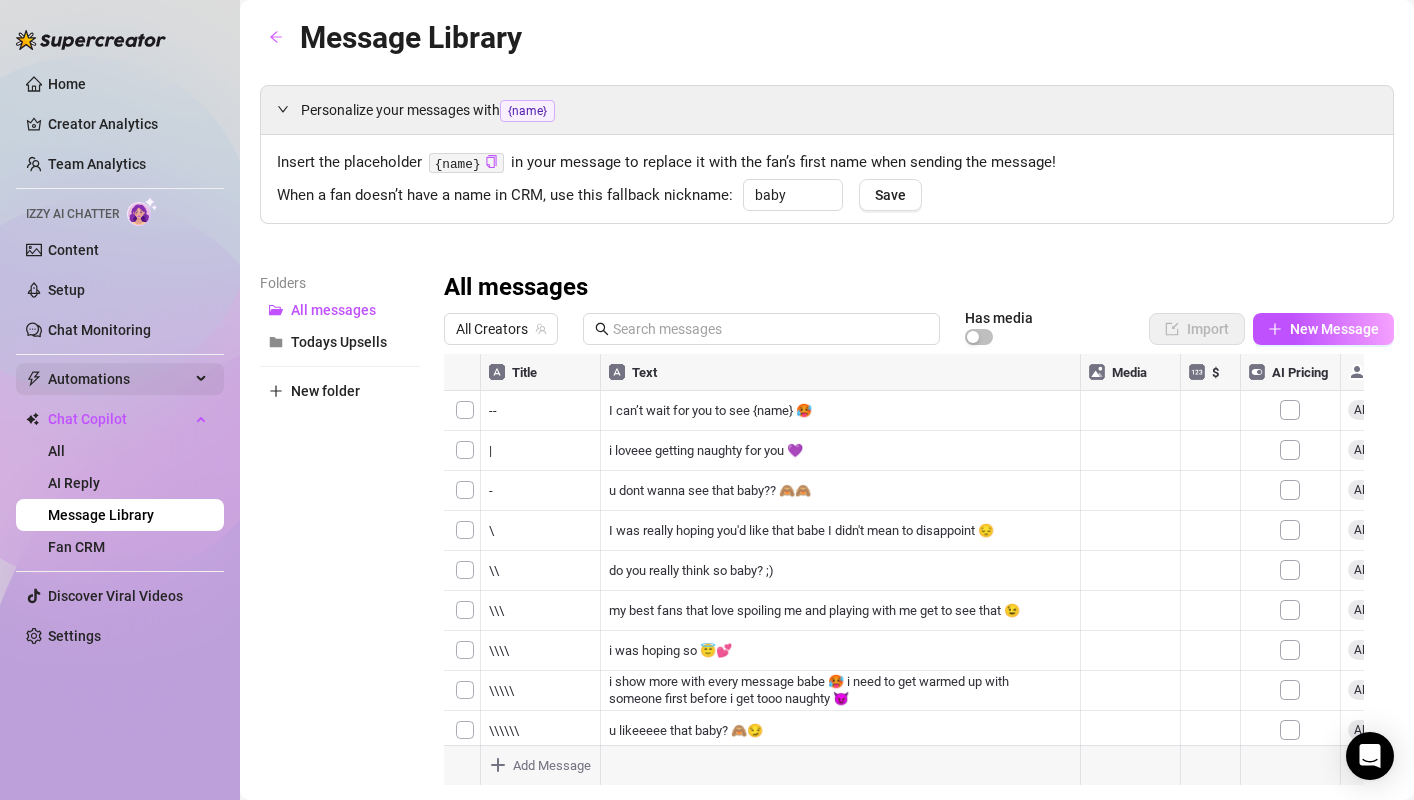 click on "Automations" at bounding box center [119, 379] 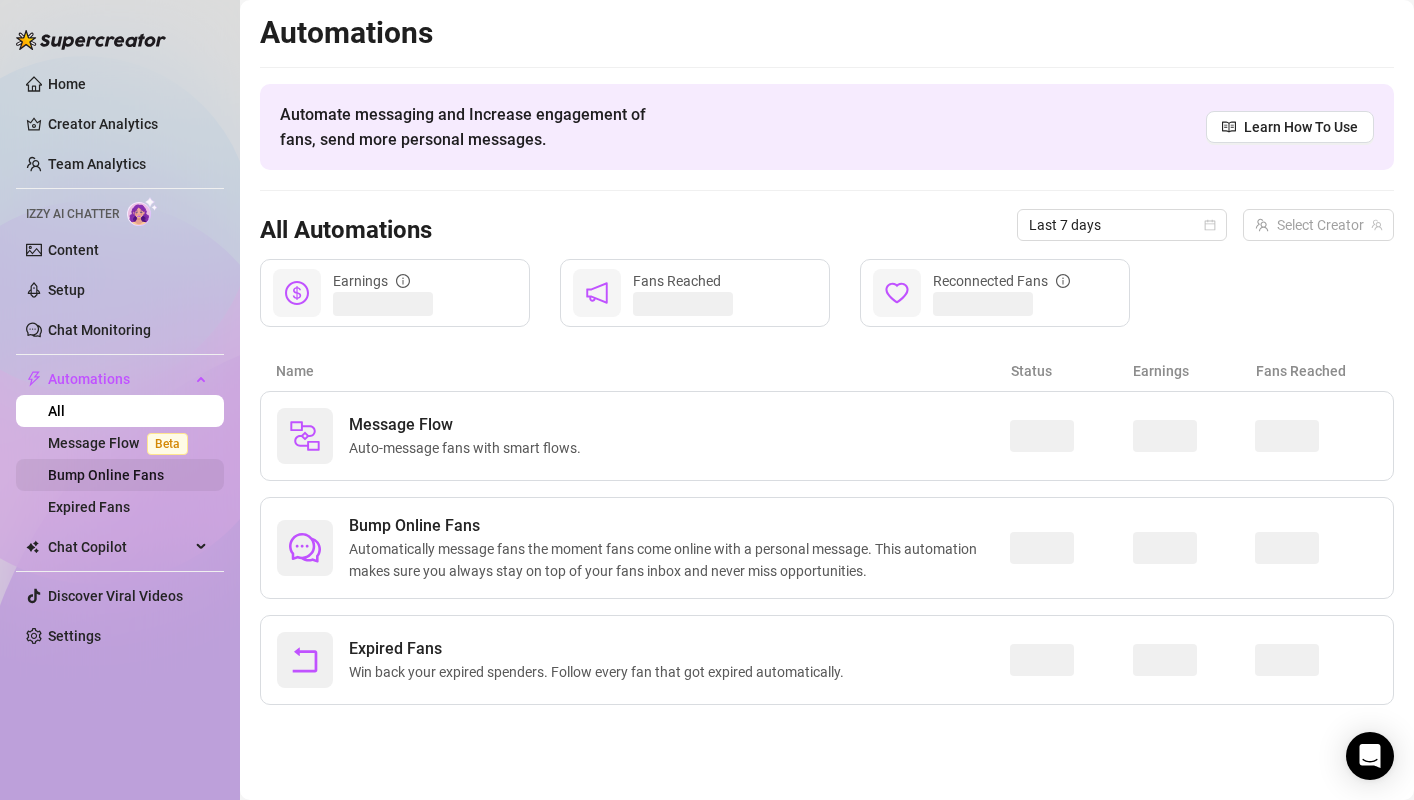 click on "Bump Online Fans" at bounding box center (106, 475) 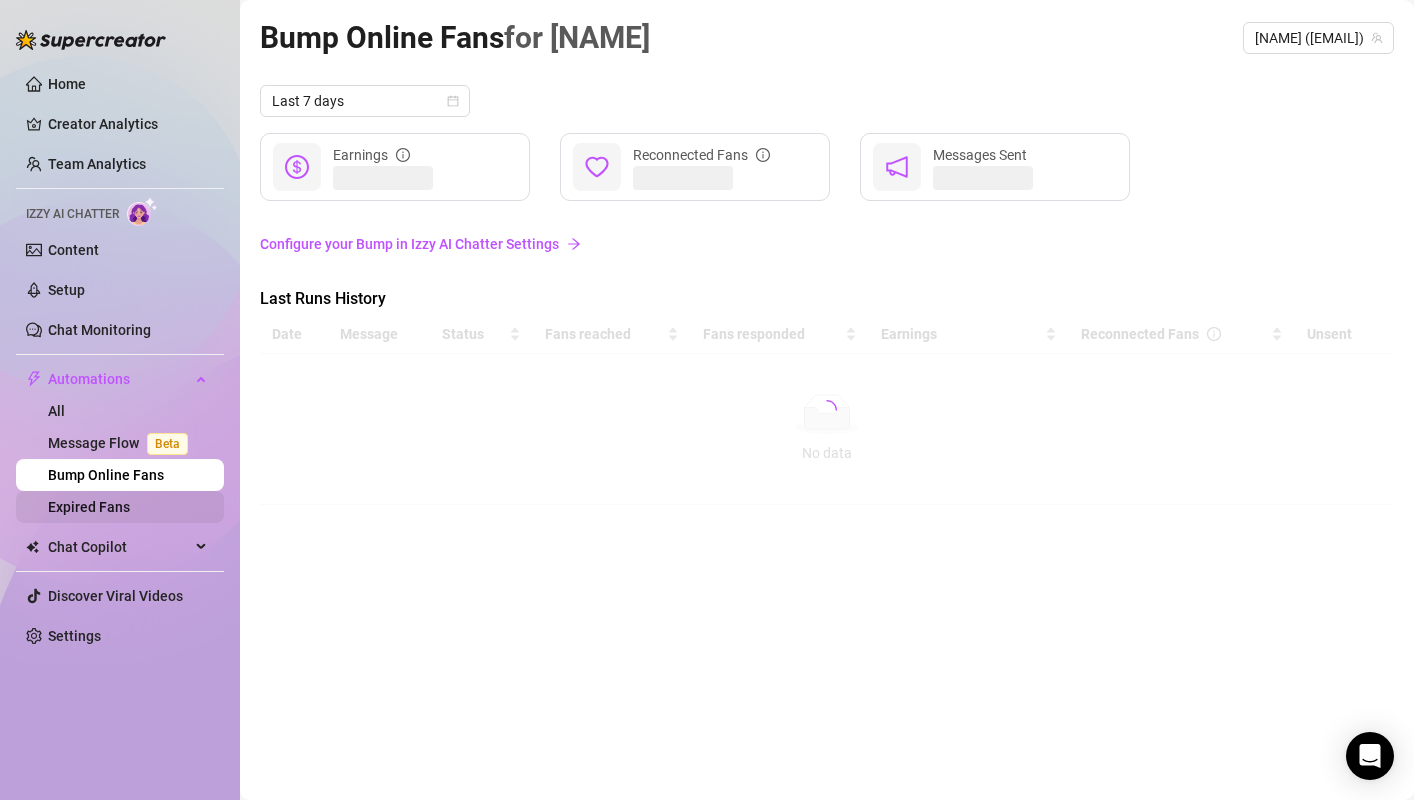 click on "Expired Fans" at bounding box center (89, 507) 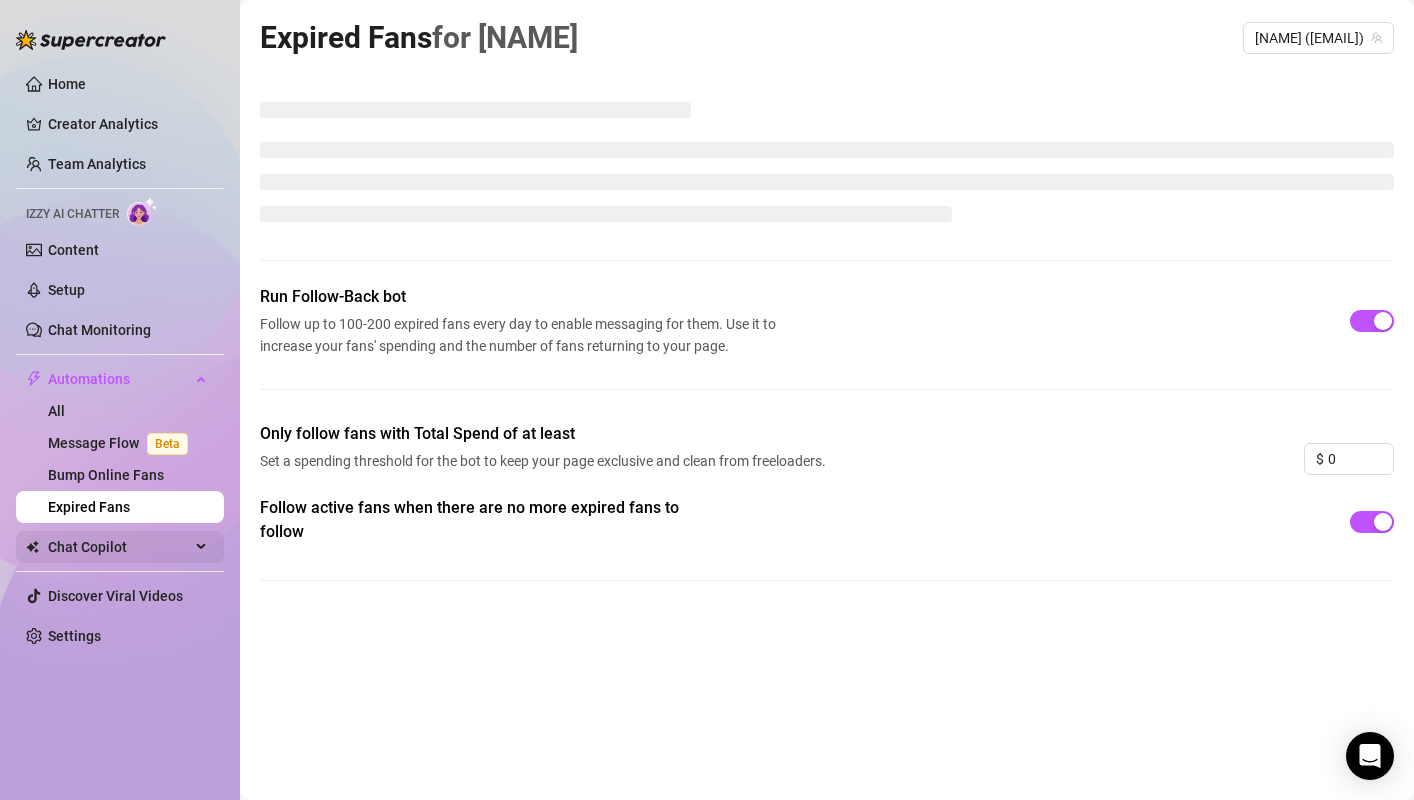 click on "Chat Copilot" at bounding box center (119, 547) 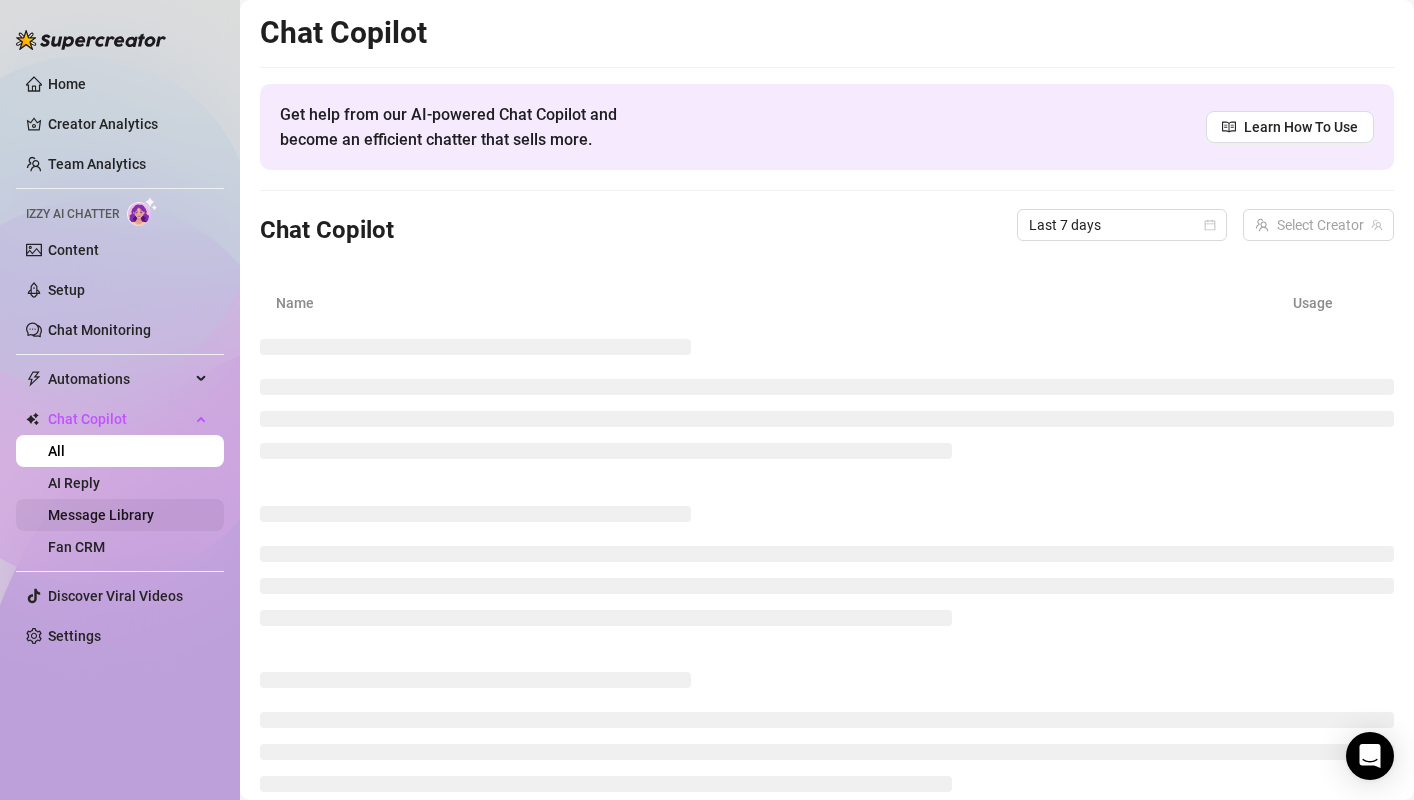 click on "Message Library" at bounding box center [101, 515] 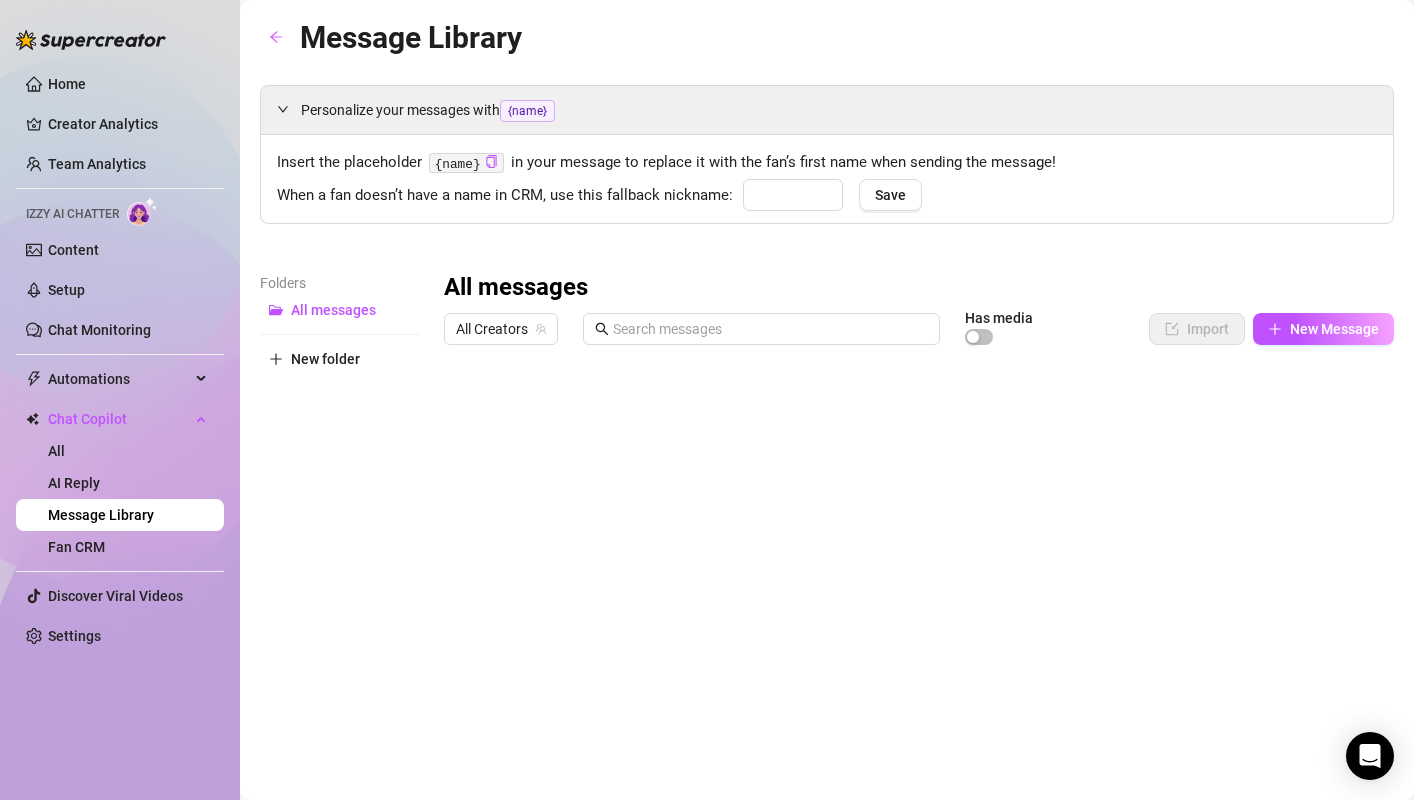 type on "baby" 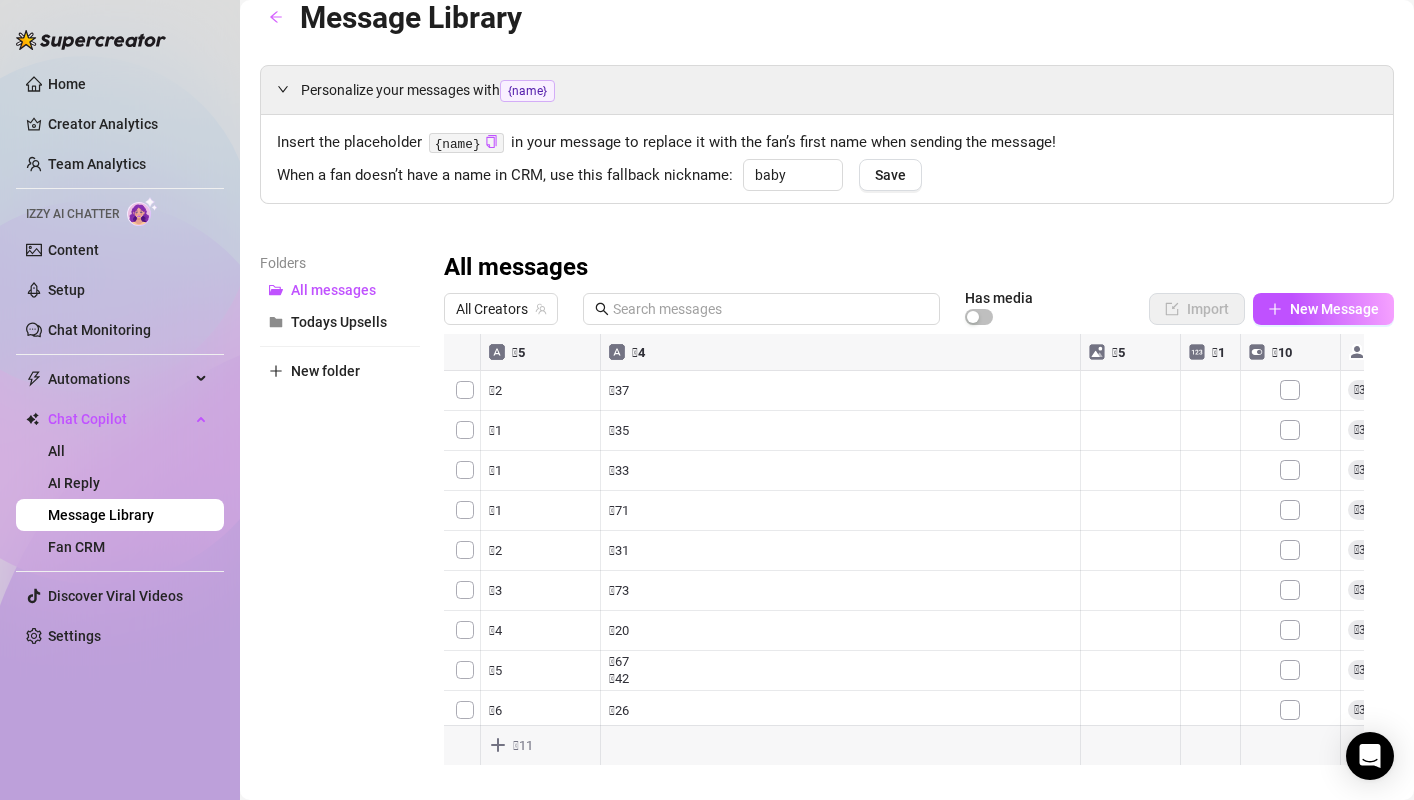 scroll, scrollTop: 60, scrollLeft: 0, axis: vertical 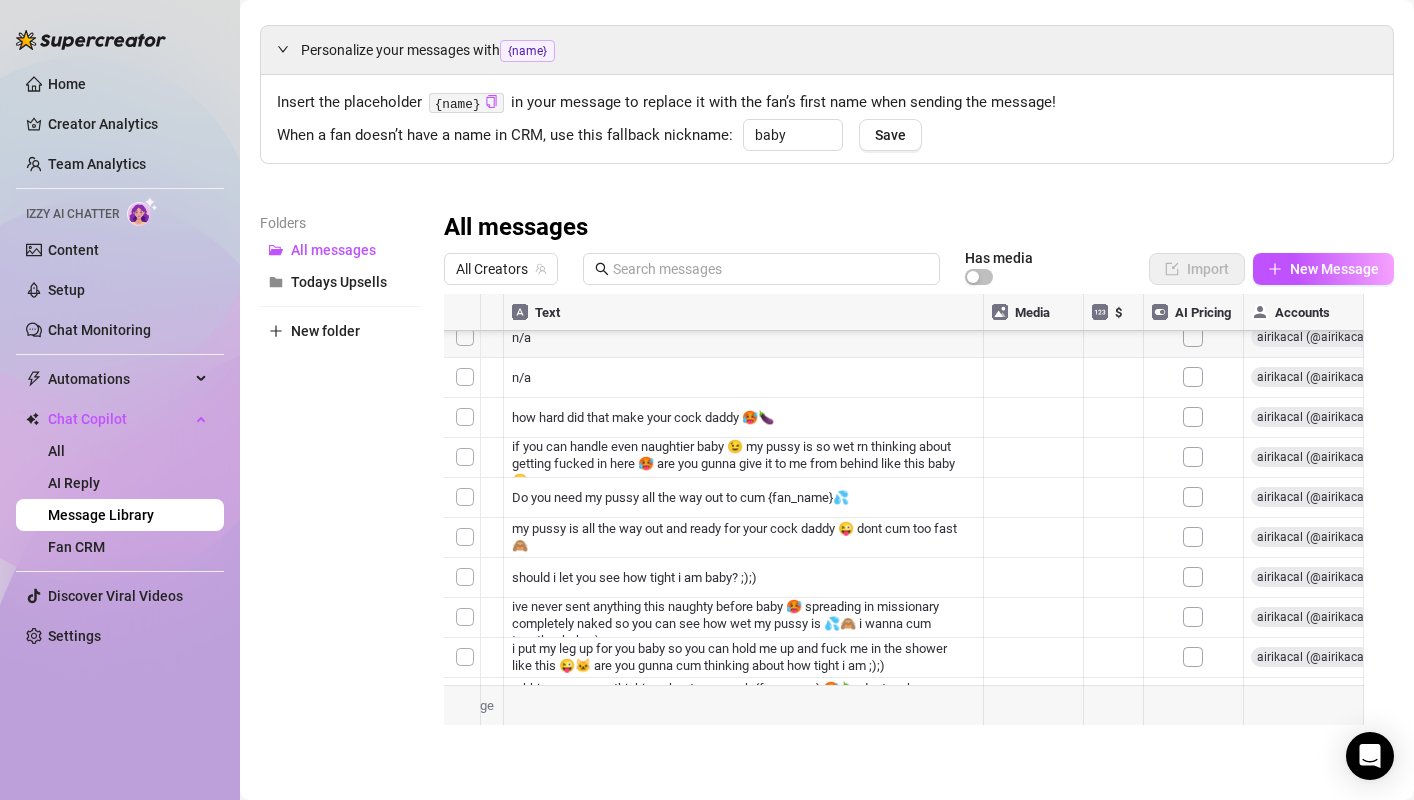 click at bounding box center (911, 517) 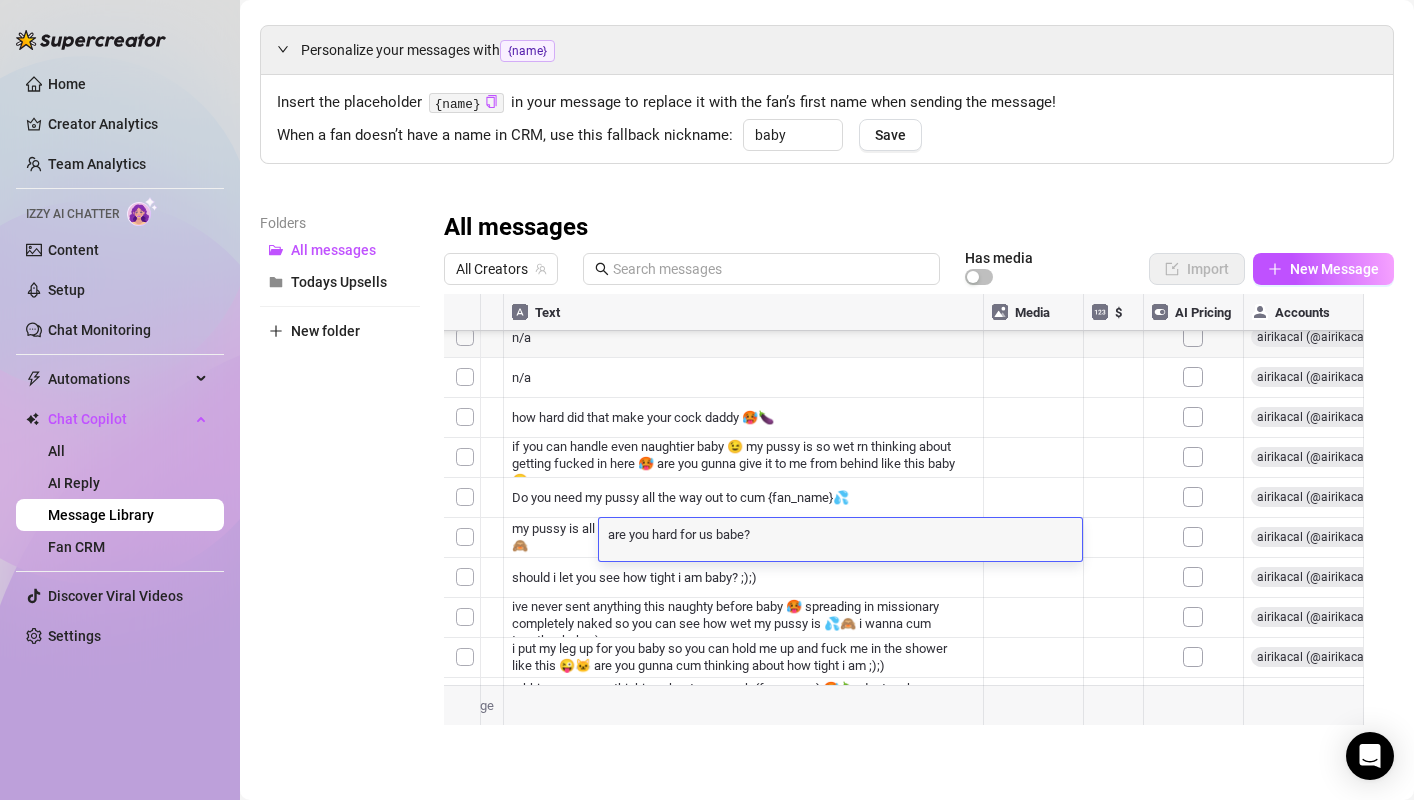 scroll, scrollTop: 1, scrollLeft: 0, axis: vertical 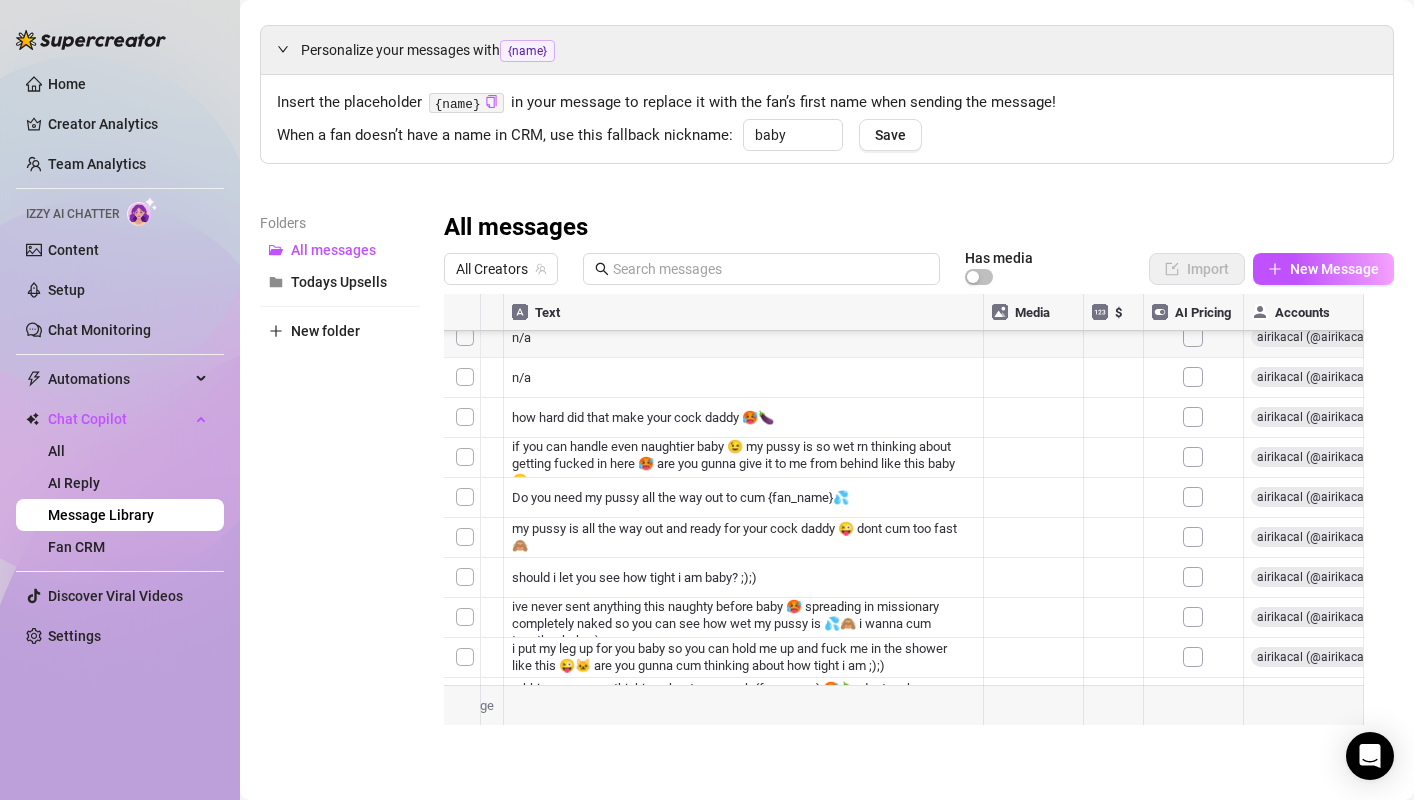 click at bounding box center (911, 517) 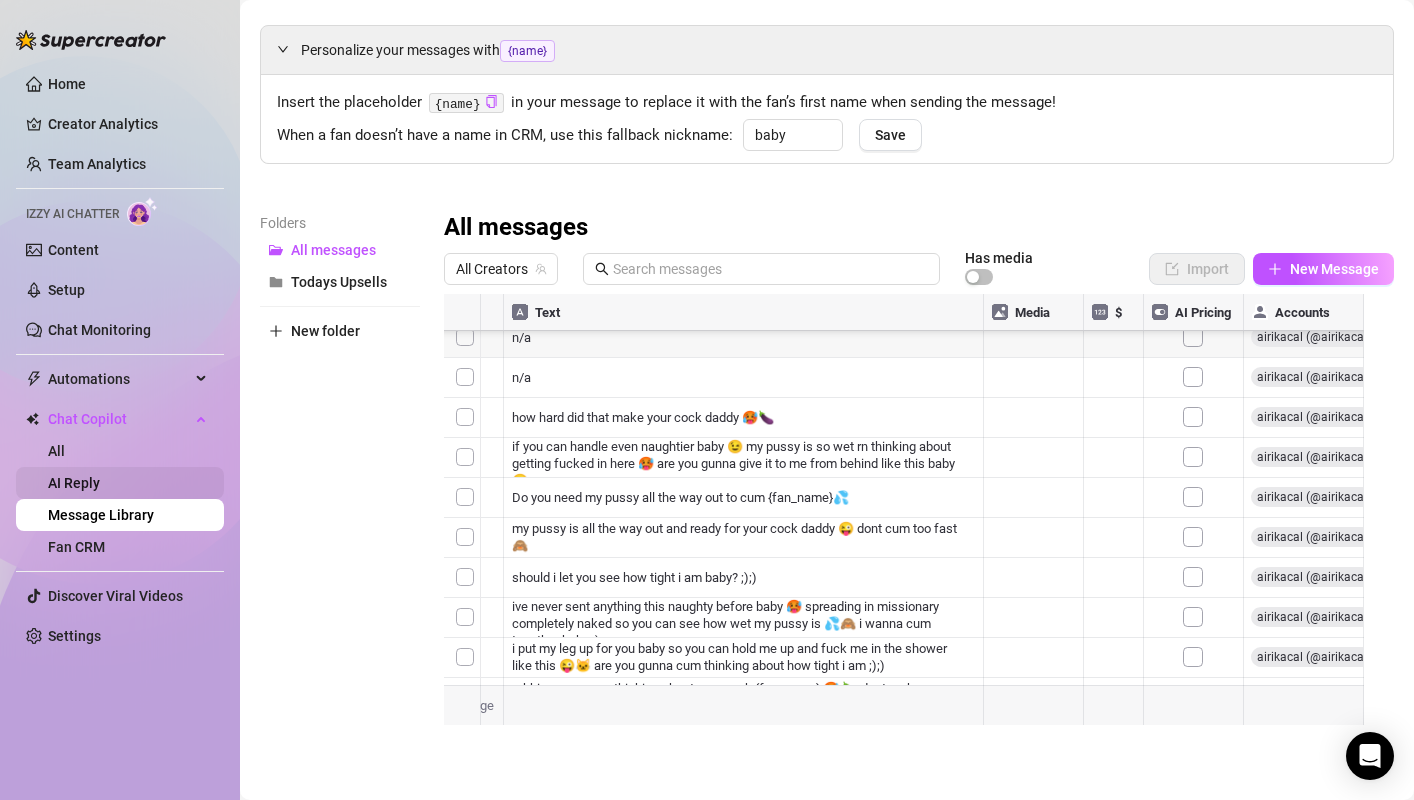 click on "AI Reply" at bounding box center (74, 483) 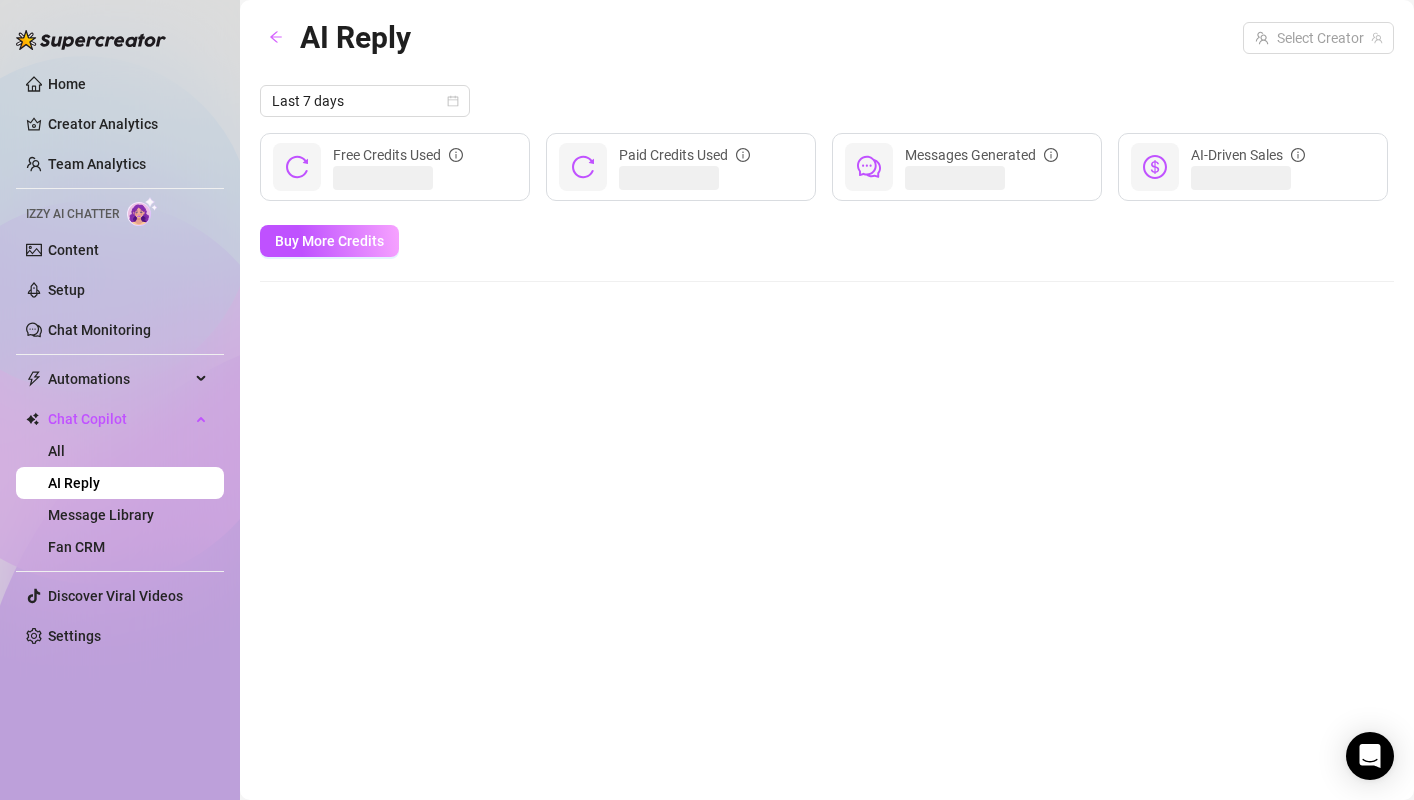 scroll, scrollTop: 0, scrollLeft: 0, axis: both 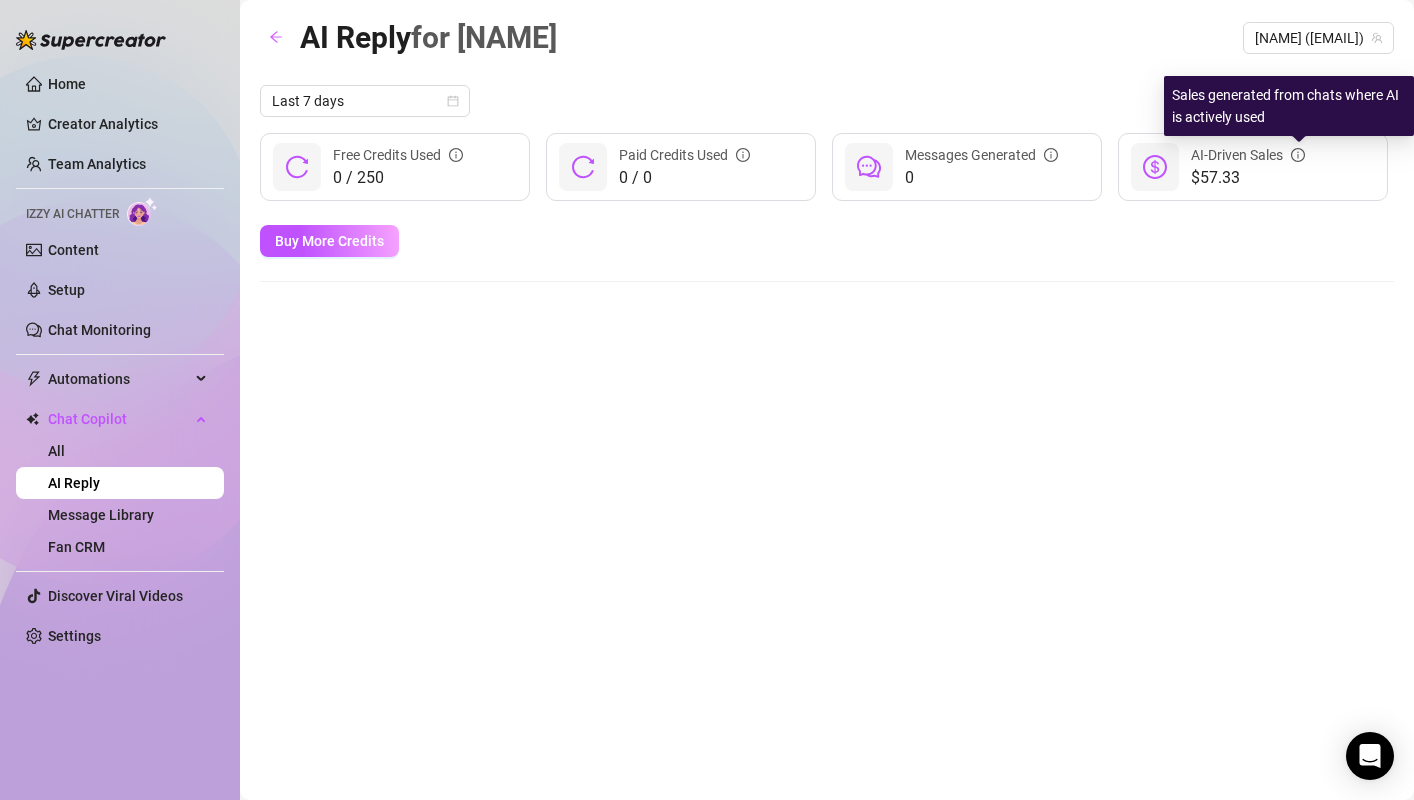 click 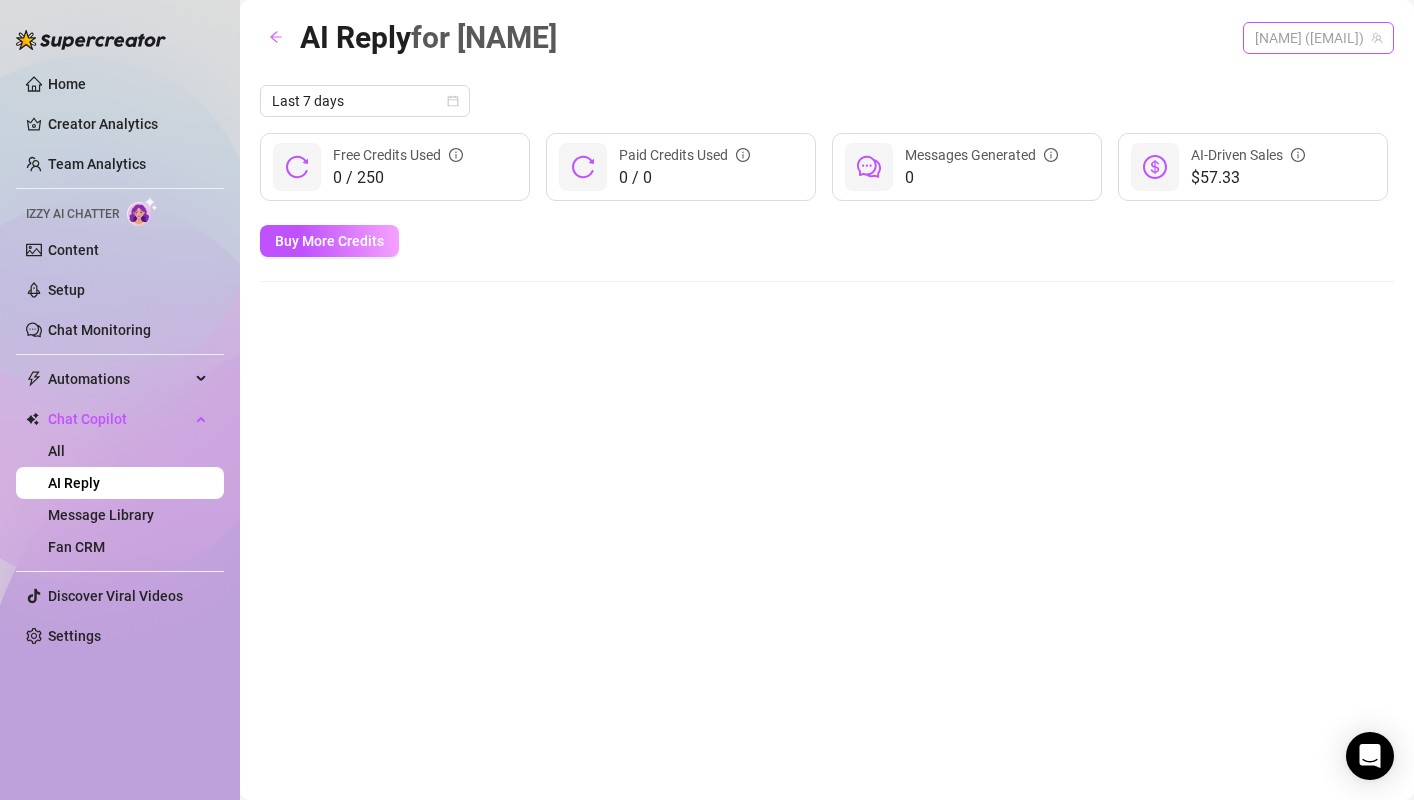 click on "[NAME] ([EMAIL])" at bounding box center [1318, 38] 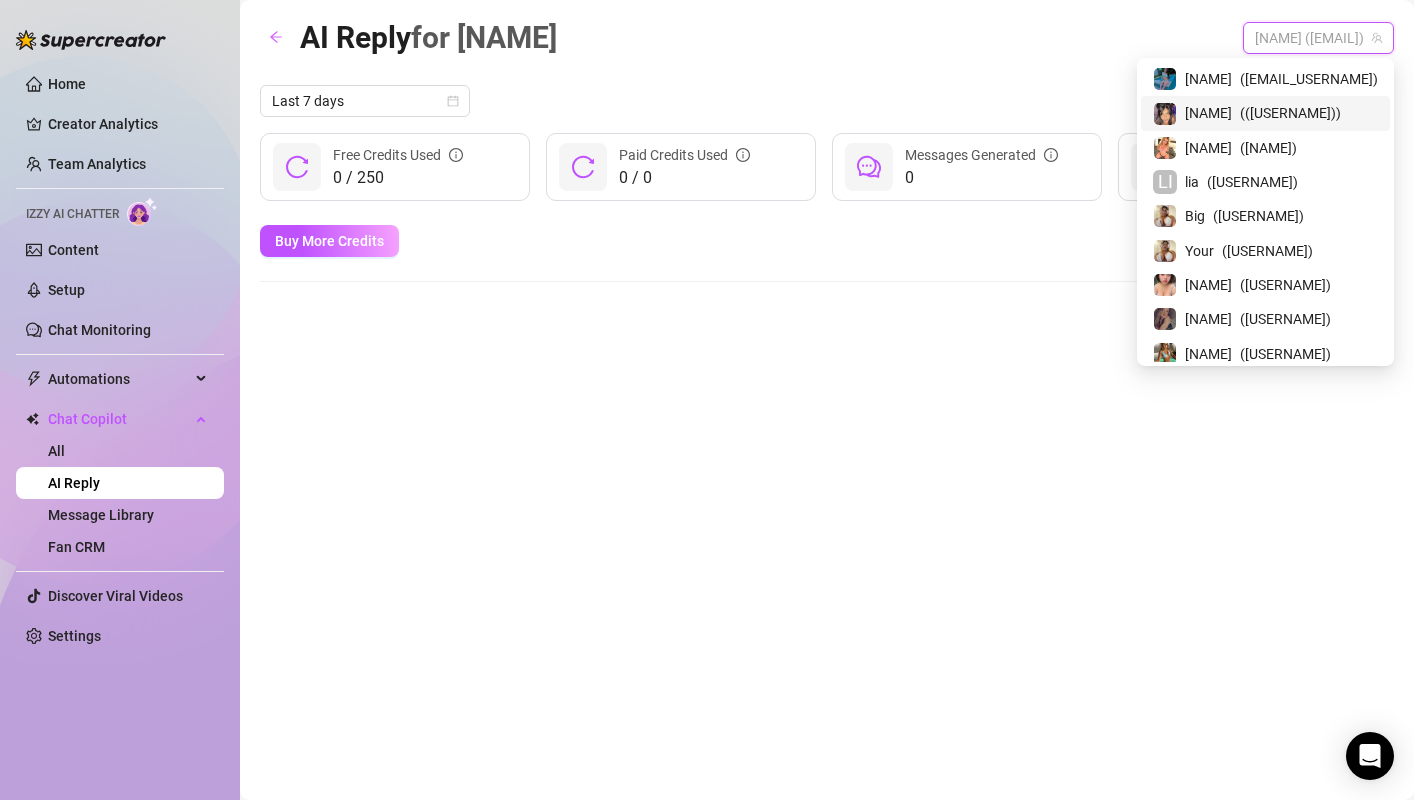 click on "[NAME]" at bounding box center (1208, 113) 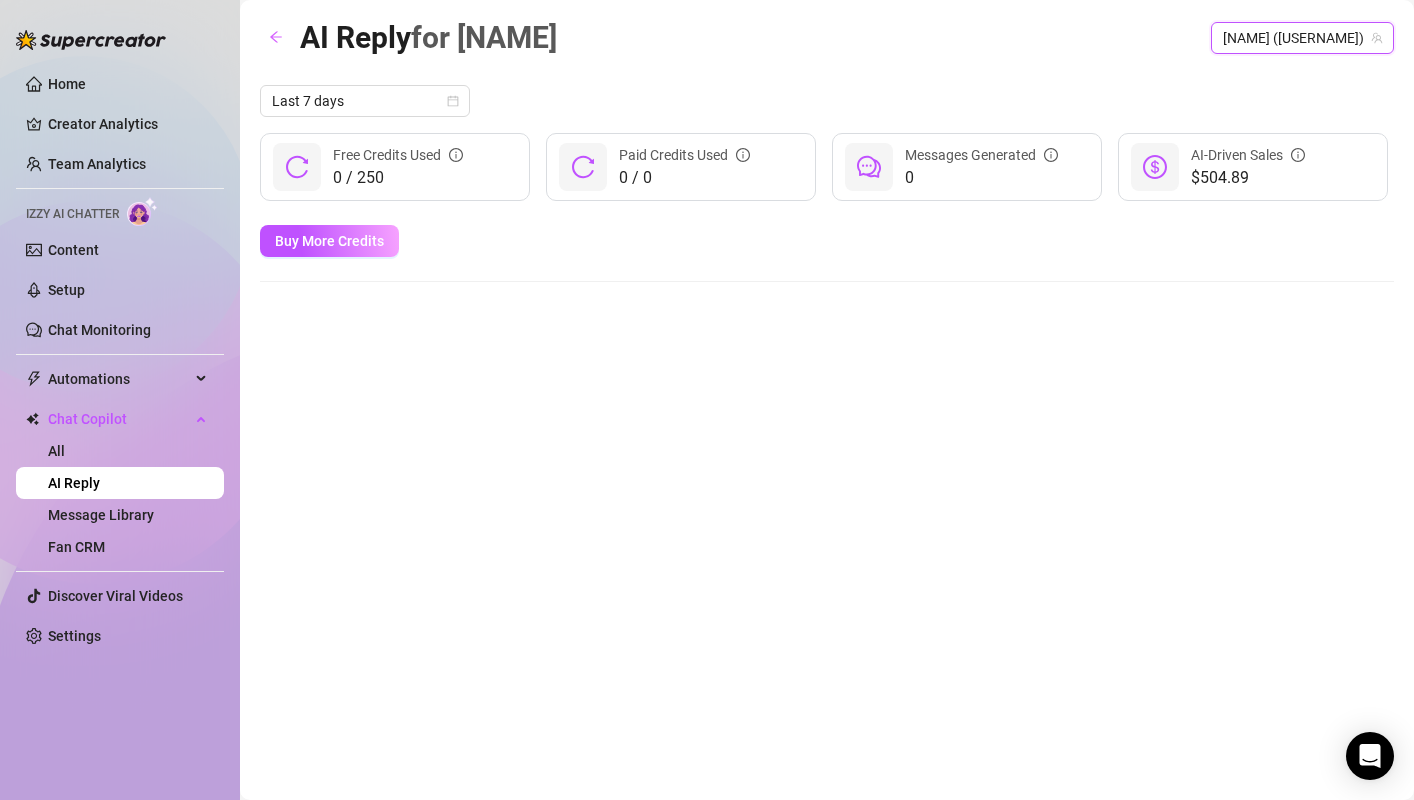 click on "[NAME] ([USERNAME])" at bounding box center [1302, 38] 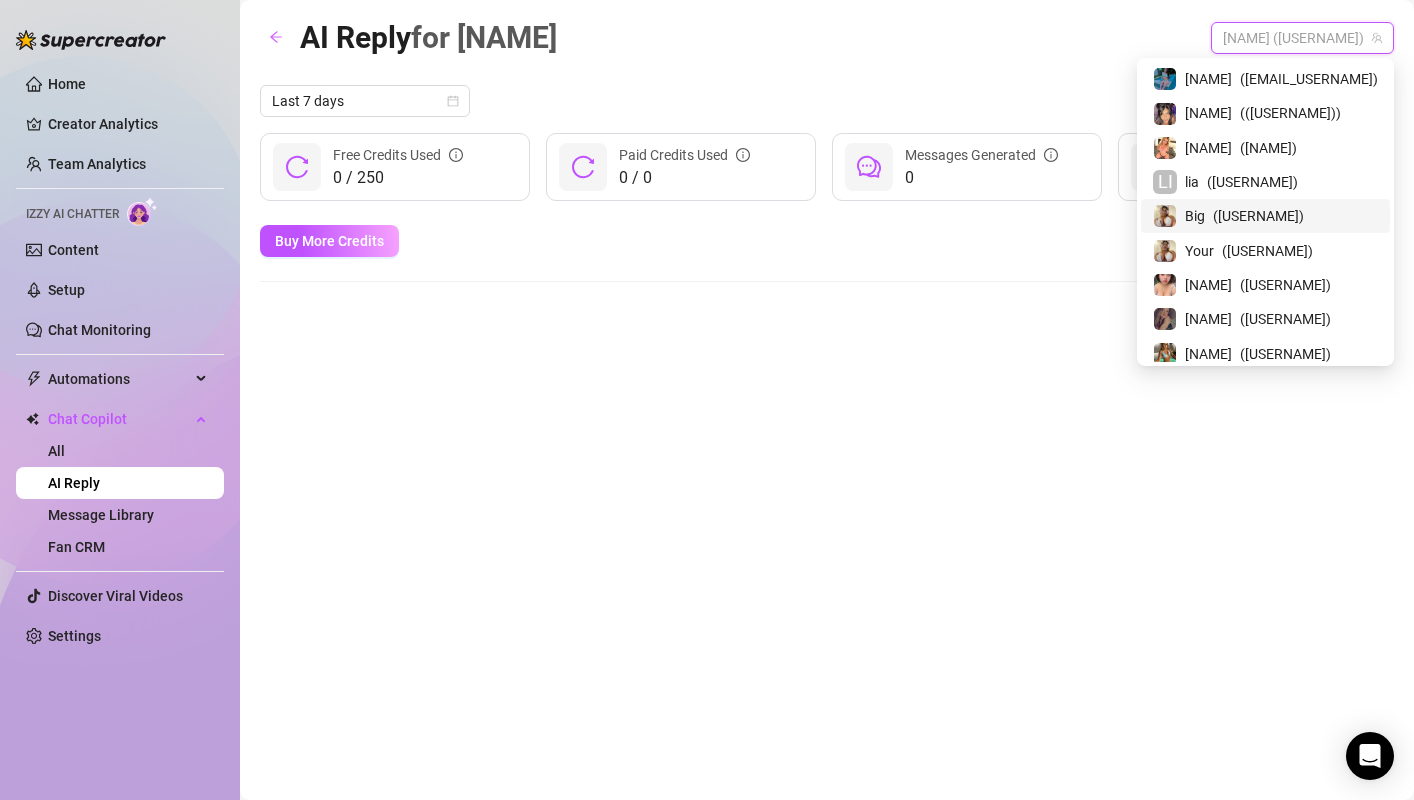 click on "Big" at bounding box center [1195, 216] 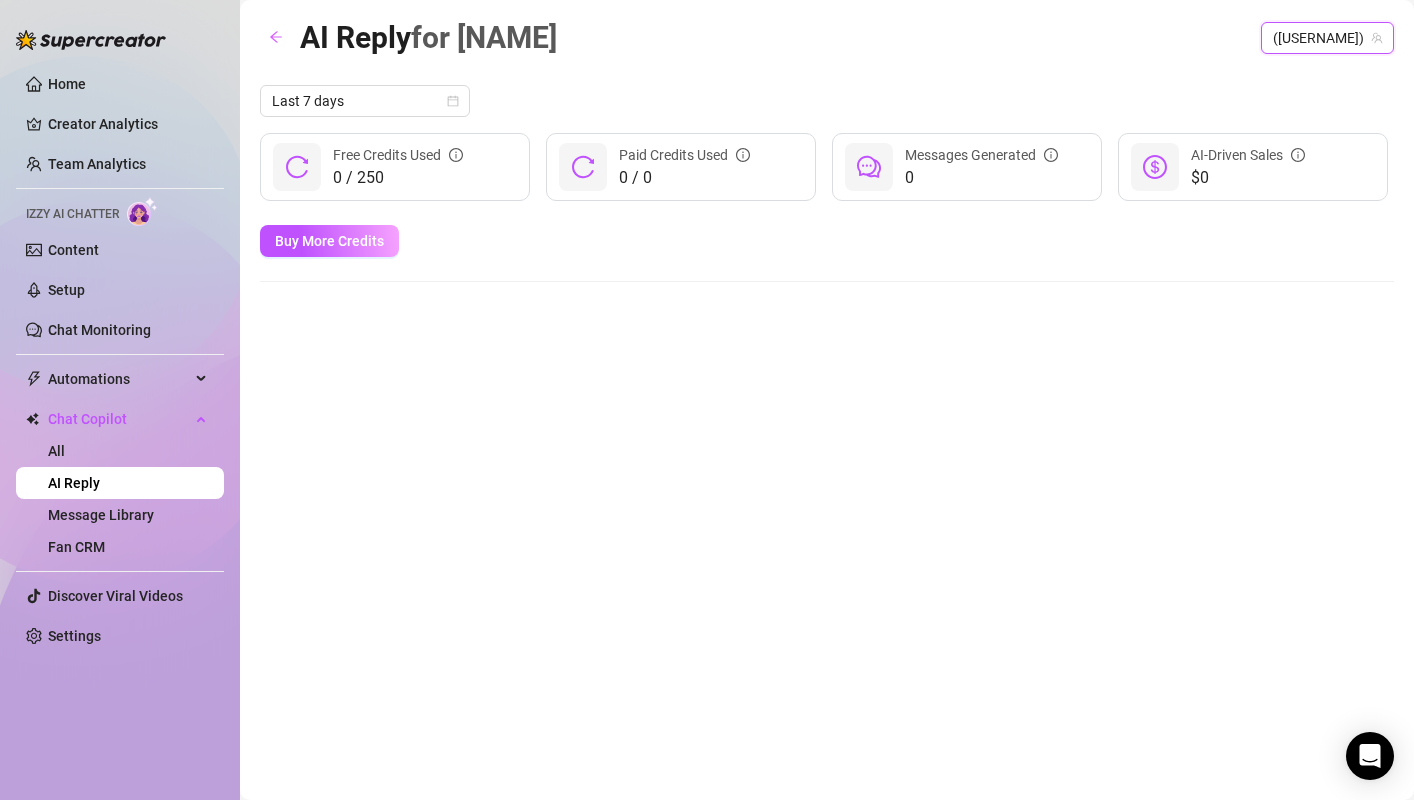 click on "([USERNAME])" at bounding box center [1327, 38] 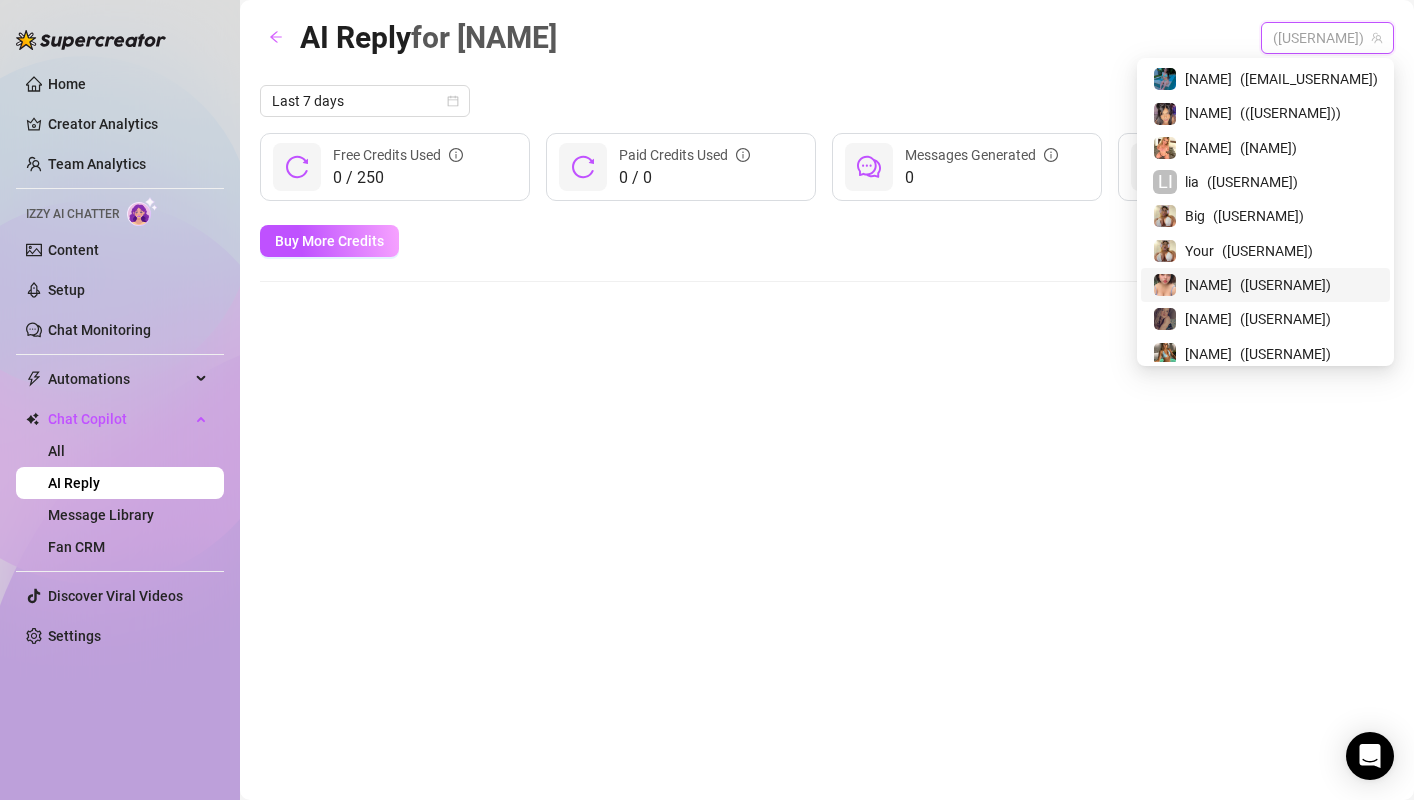 click on "( [USERNAME] )" at bounding box center [1285, 285] 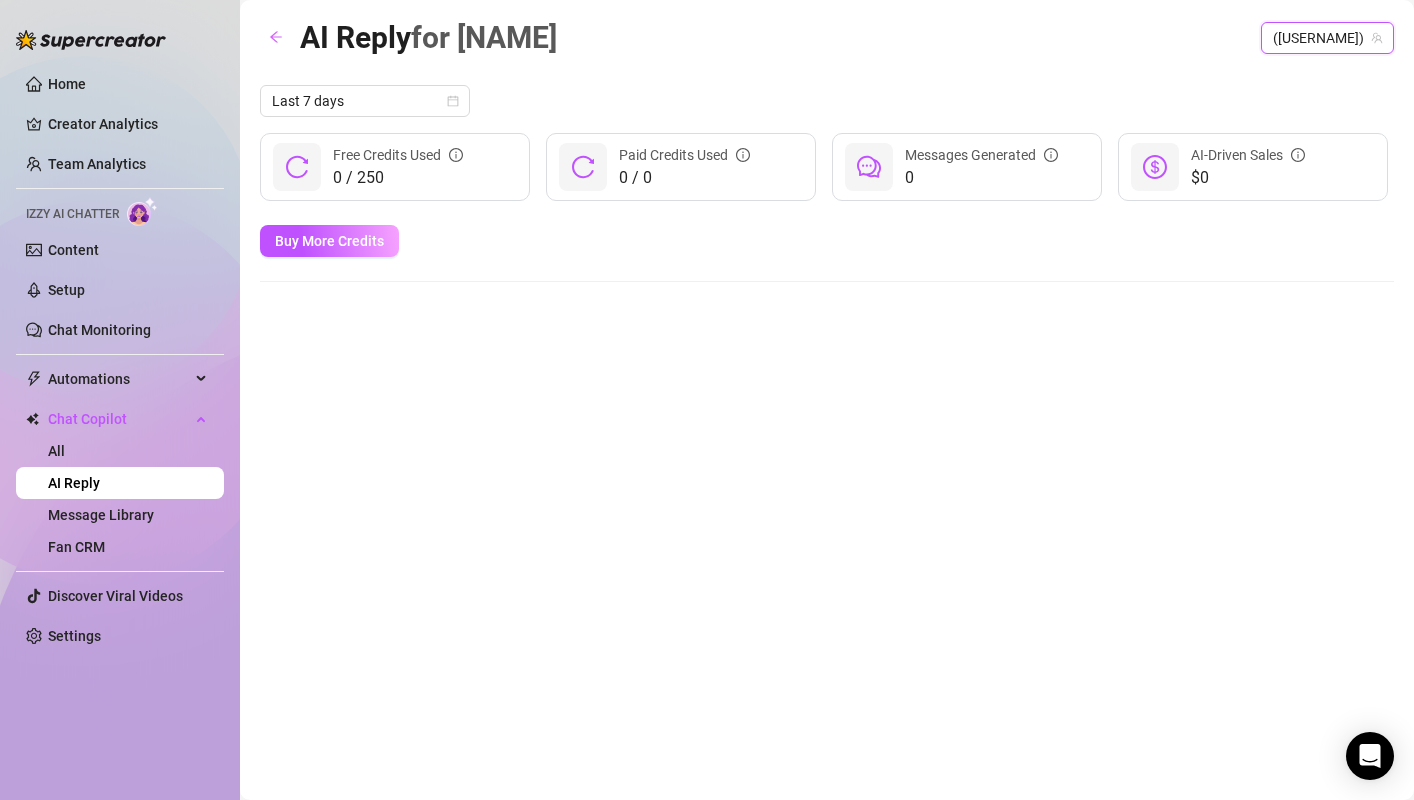 click on "([USERNAME])" at bounding box center [1327, 38] 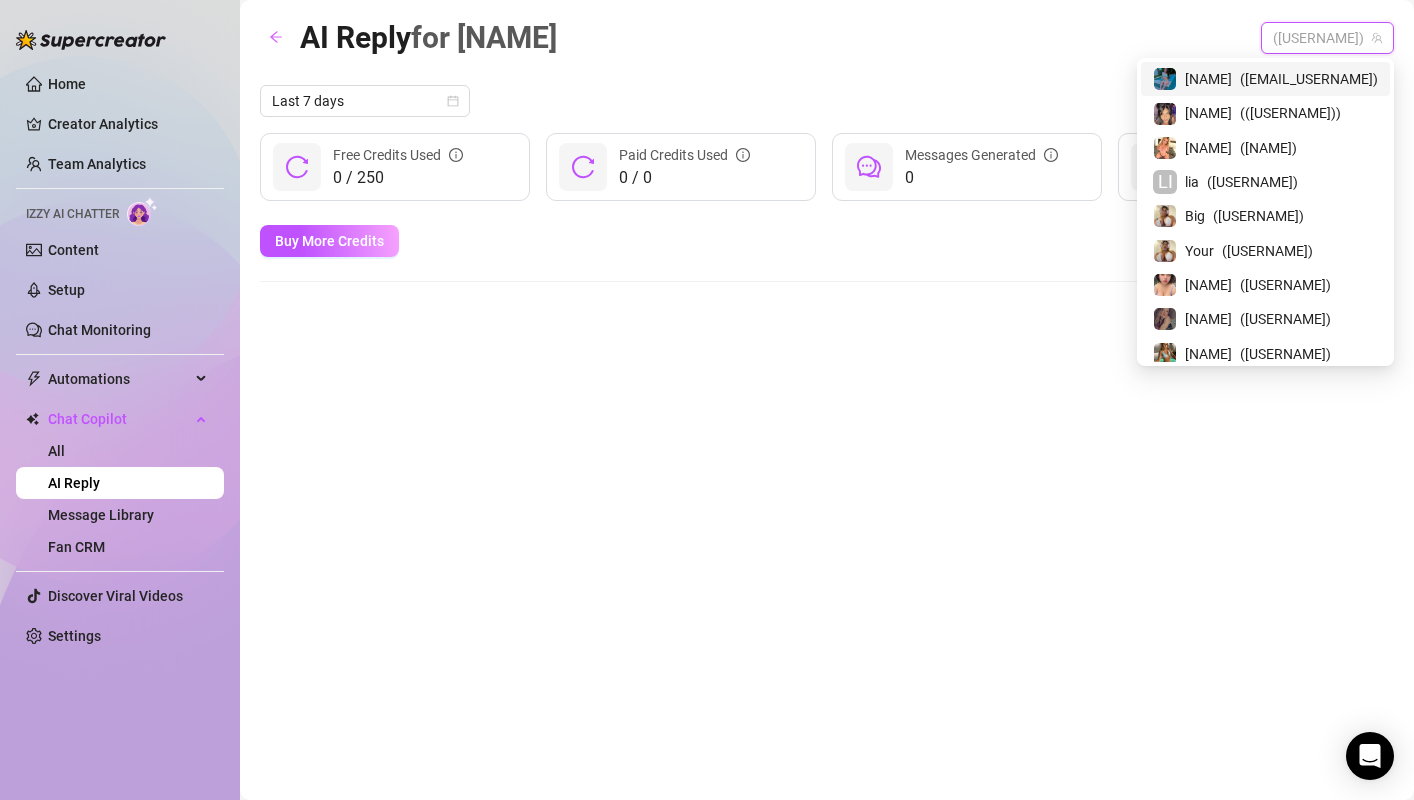 click on "[NAME]  ( [EMAIL] )" at bounding box center [1265, 79] 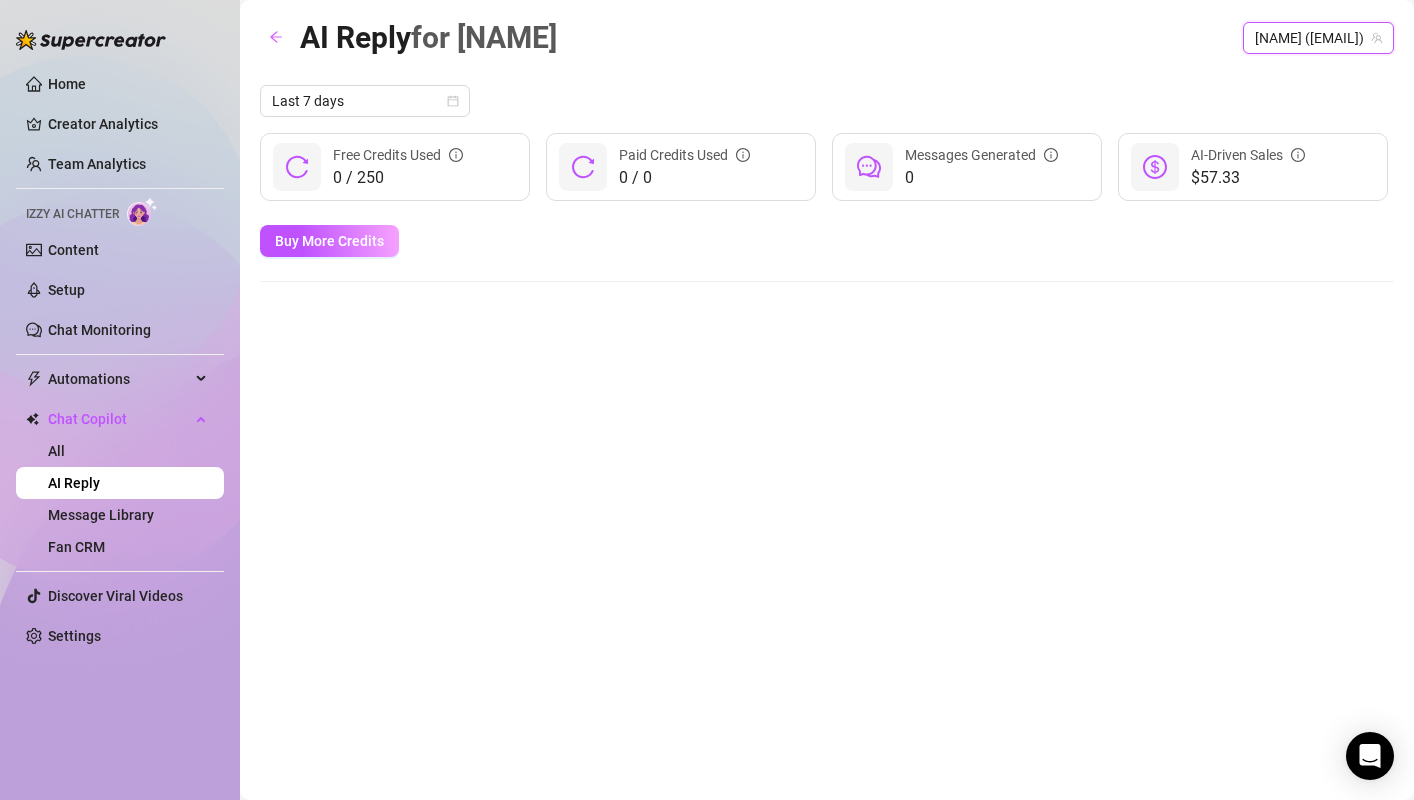 click on "[NAME] ([EMAIL])" at bounding box center [1318, 38] 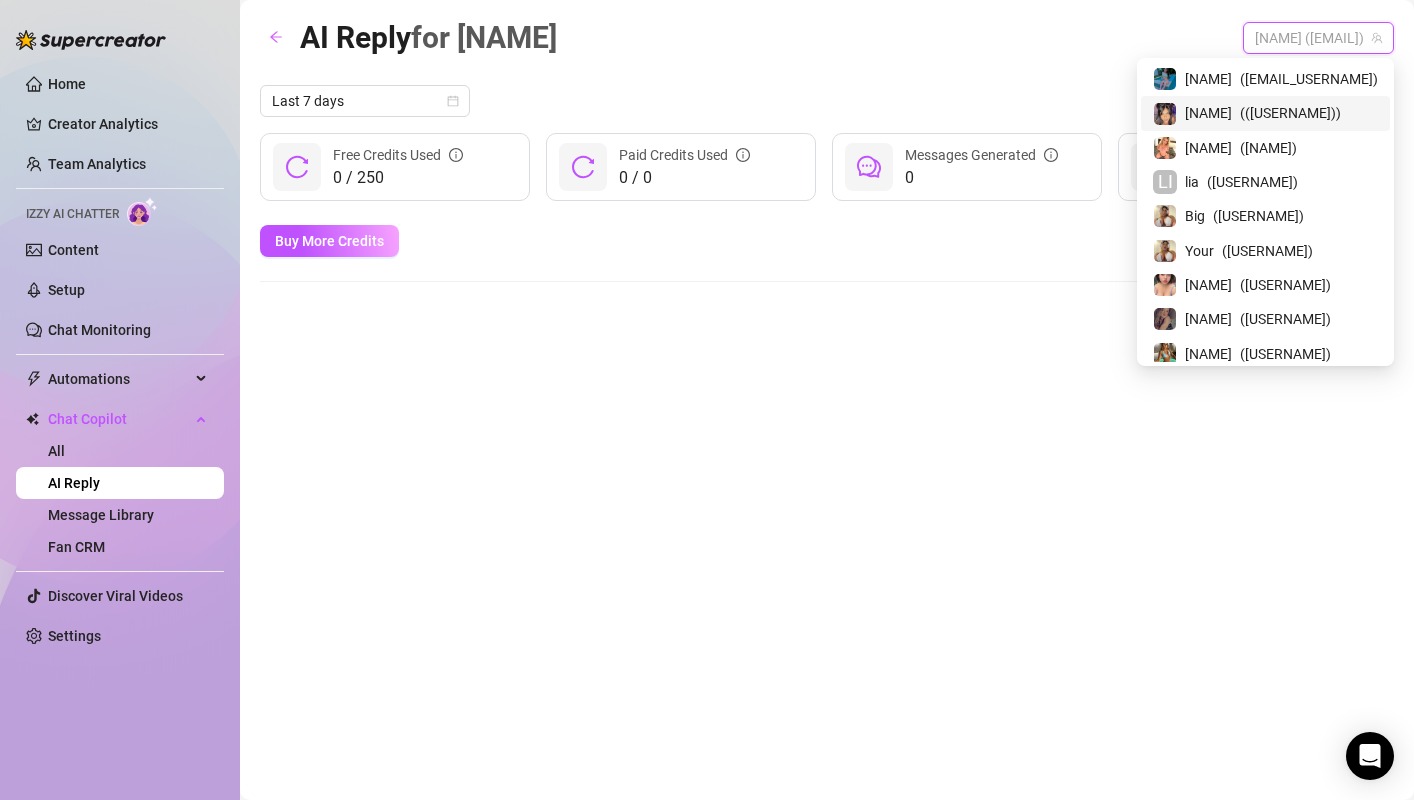 click on "( [USERNAME] )" at bounding box center [1290, 113] 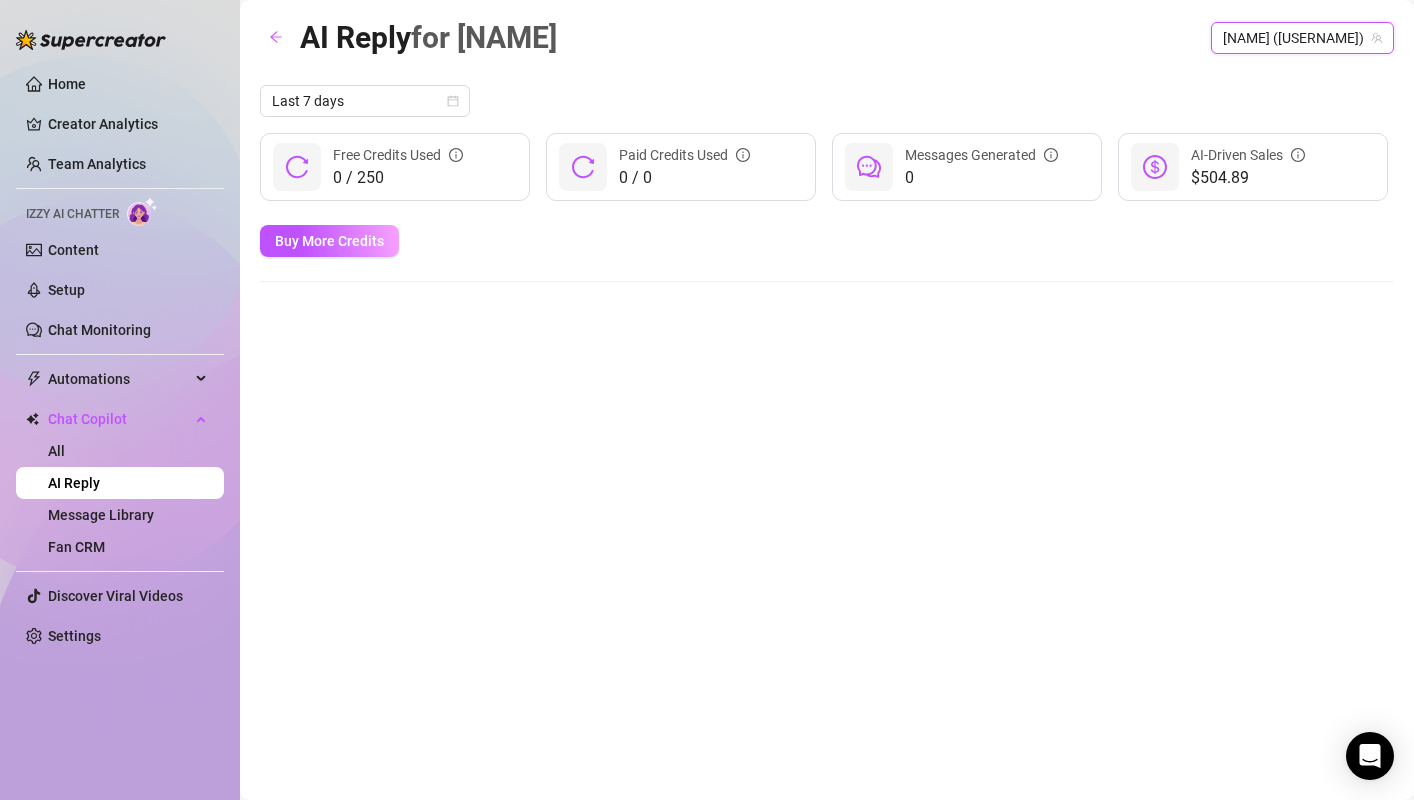 click on "[NAME] ([USERNAME])" at bounding box center (1302, 38) 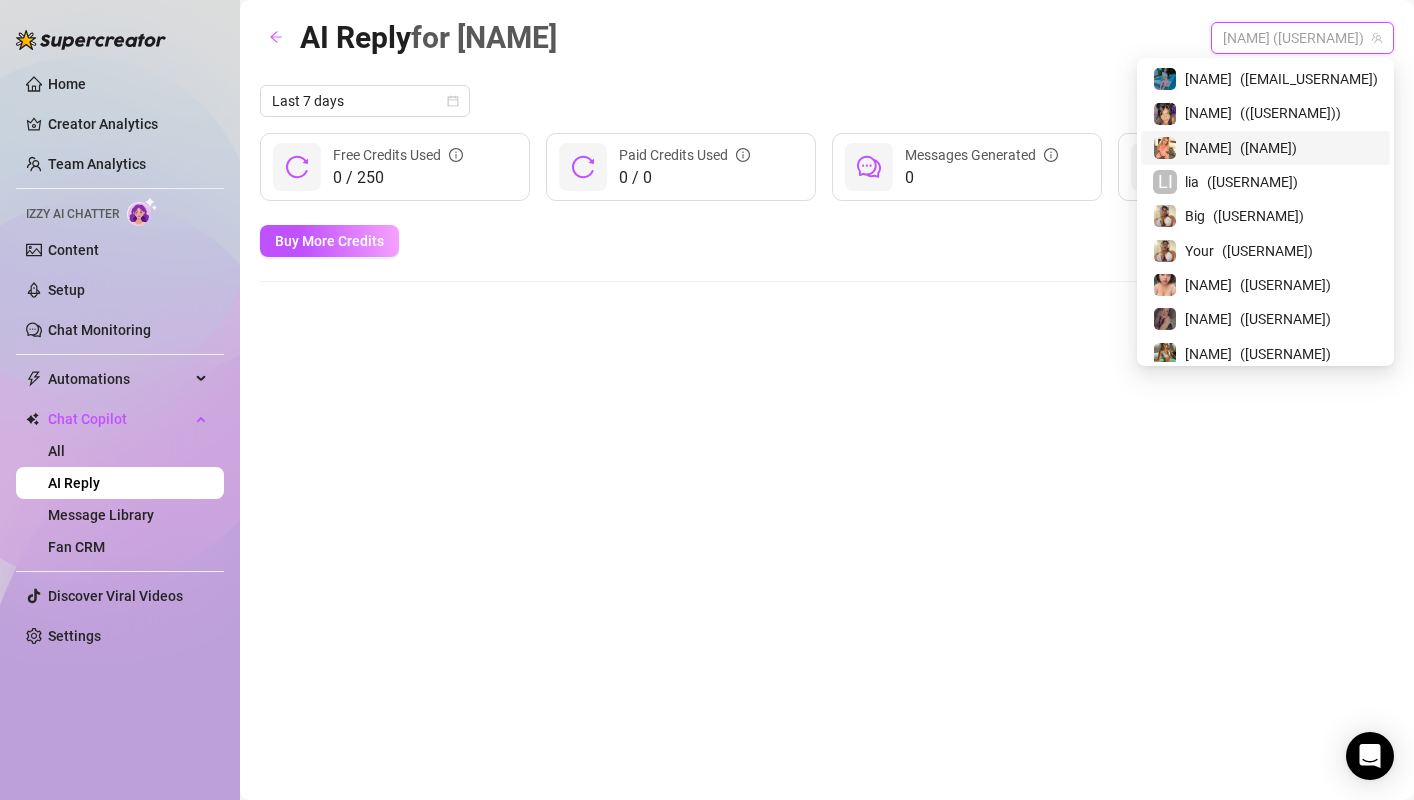 click on "( [USERNAME] )" at bounding box center [1268, 148] 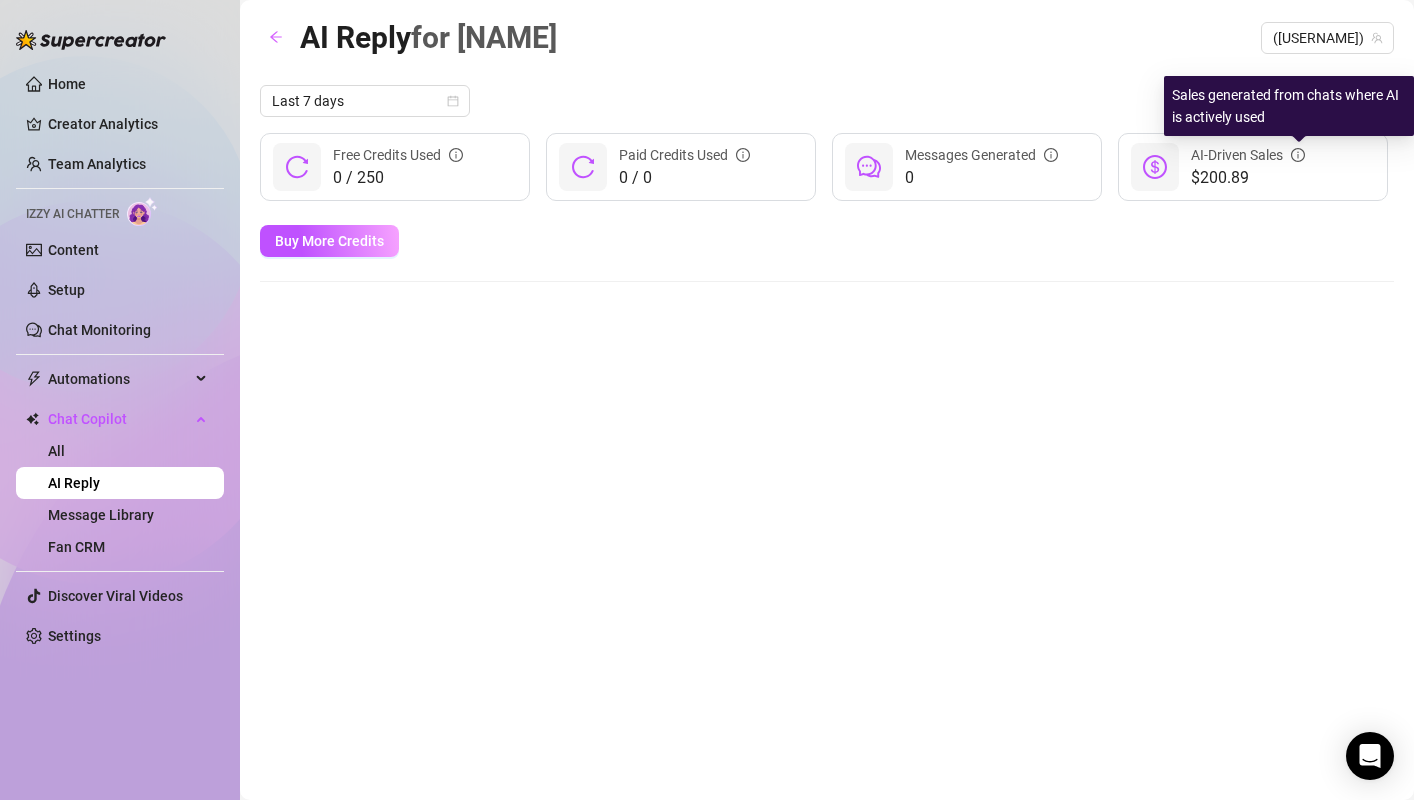 click 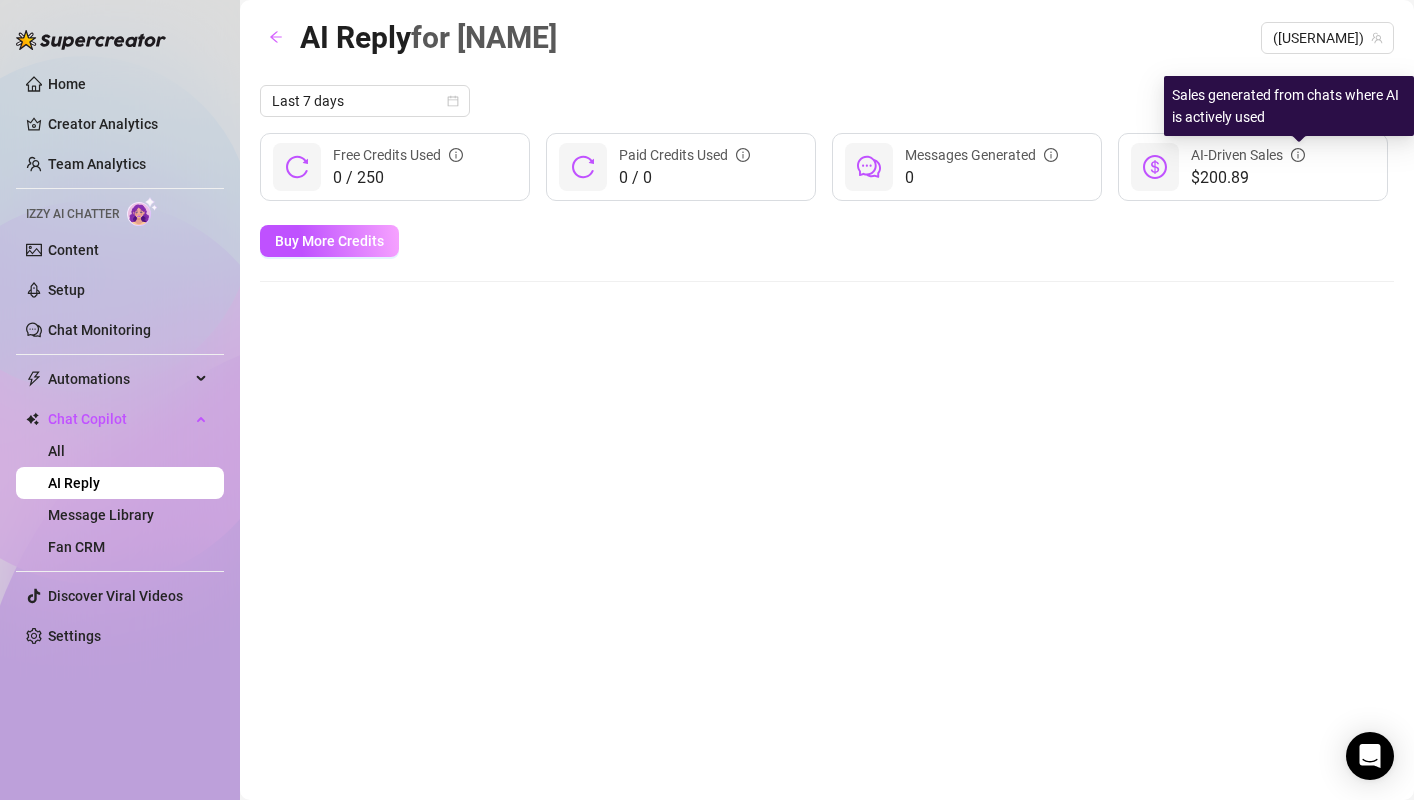 click on "Last 7 days 0 / 250 Free Credits Used 0 / 0 Paid Credits Used 0 Messages Generated $200.89 AI-Driven Sales Buy More Credits" at bounding box center (827, 183) 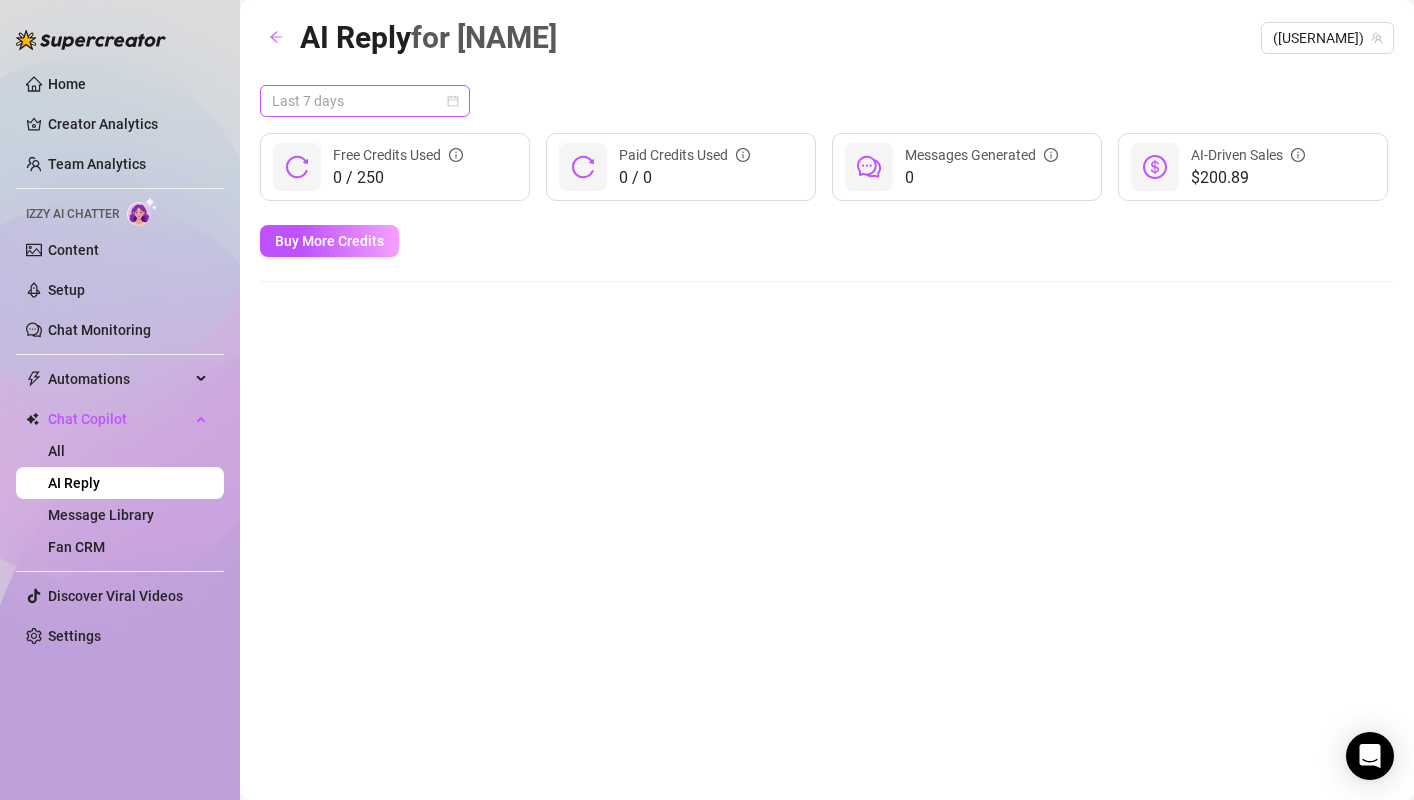 click on "Last 7 days" at bounding box center (365, 101) 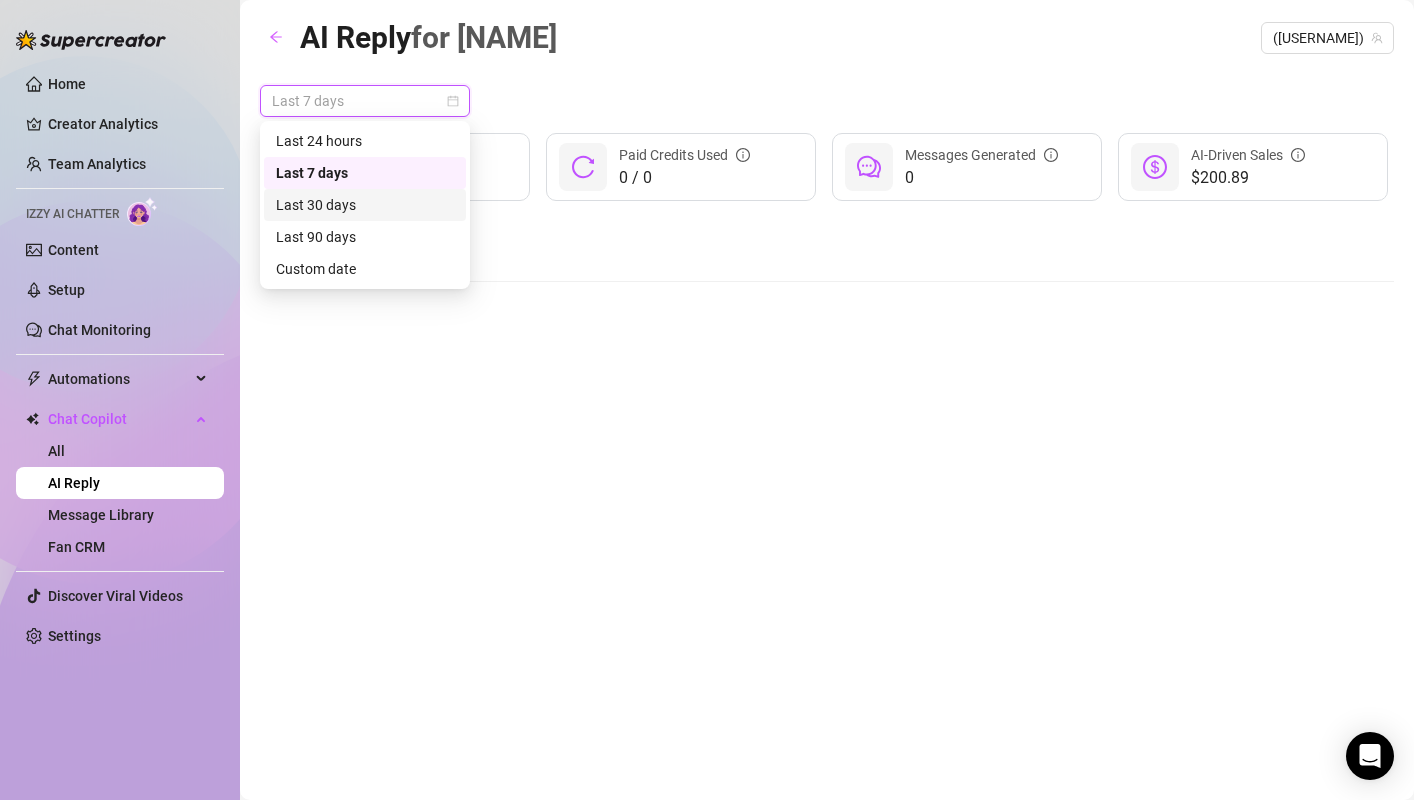click on "Last 30 days" at bounding box center [365, 205] 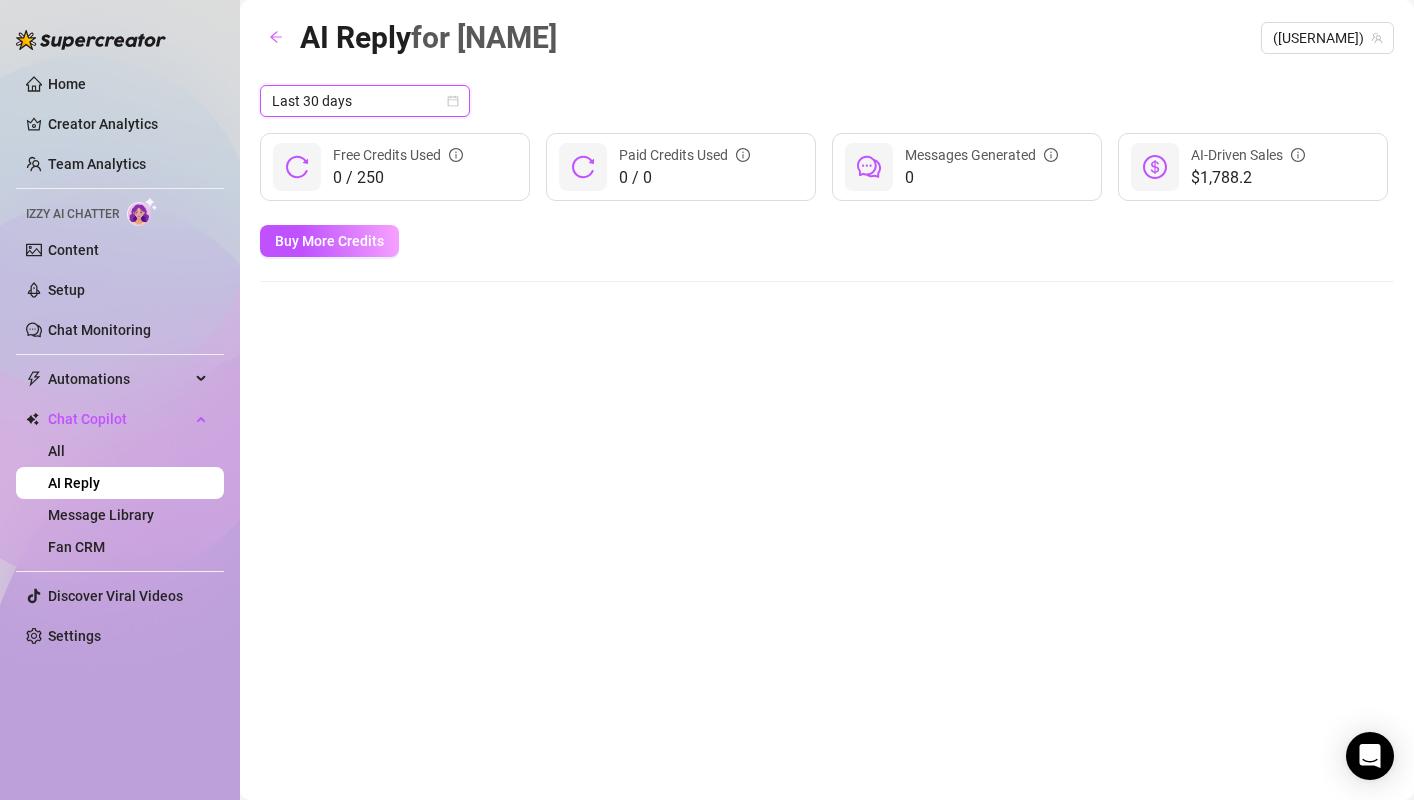 click on "Messages Generated" at bounding box center [981, 155] 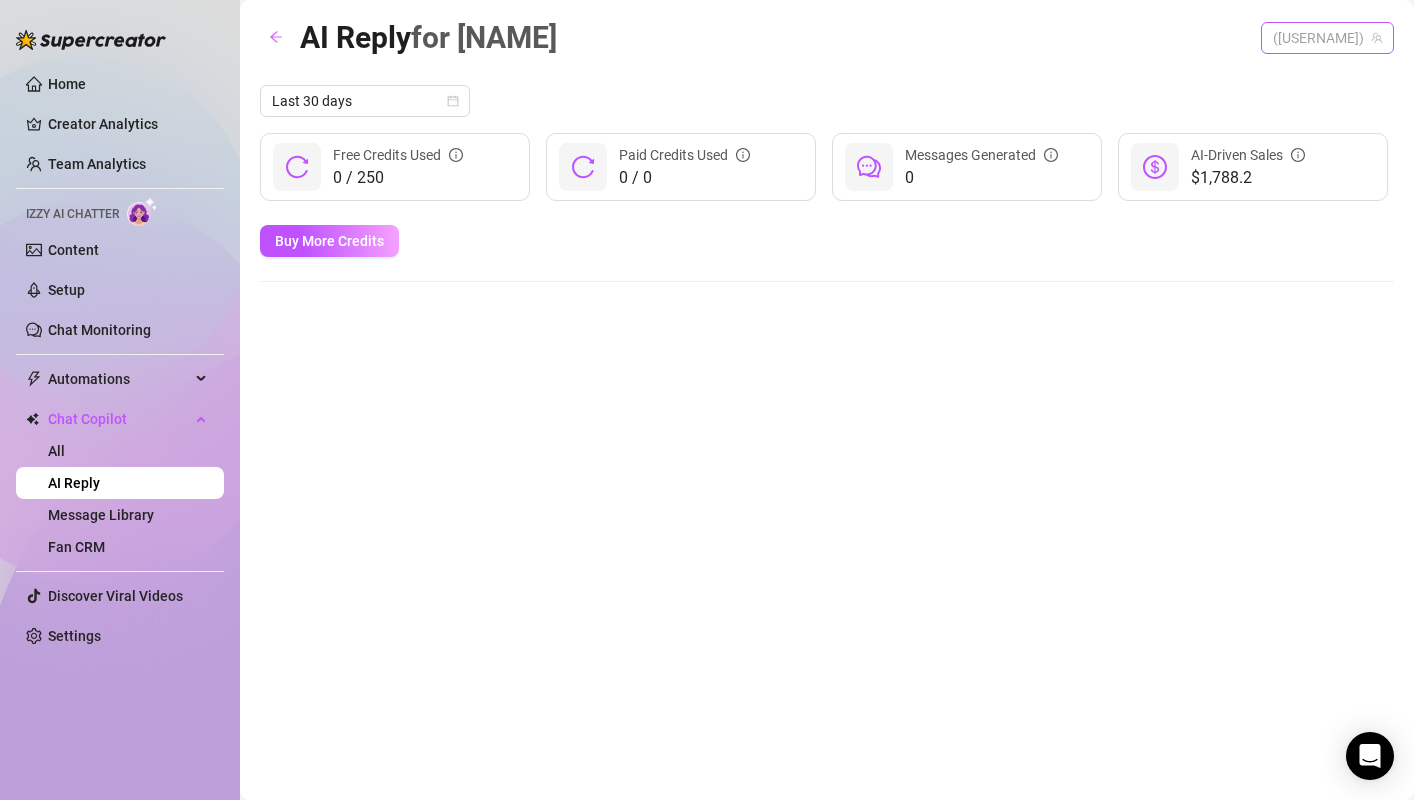 click on "([USERNAME])" at bounding box center [1327, 38] 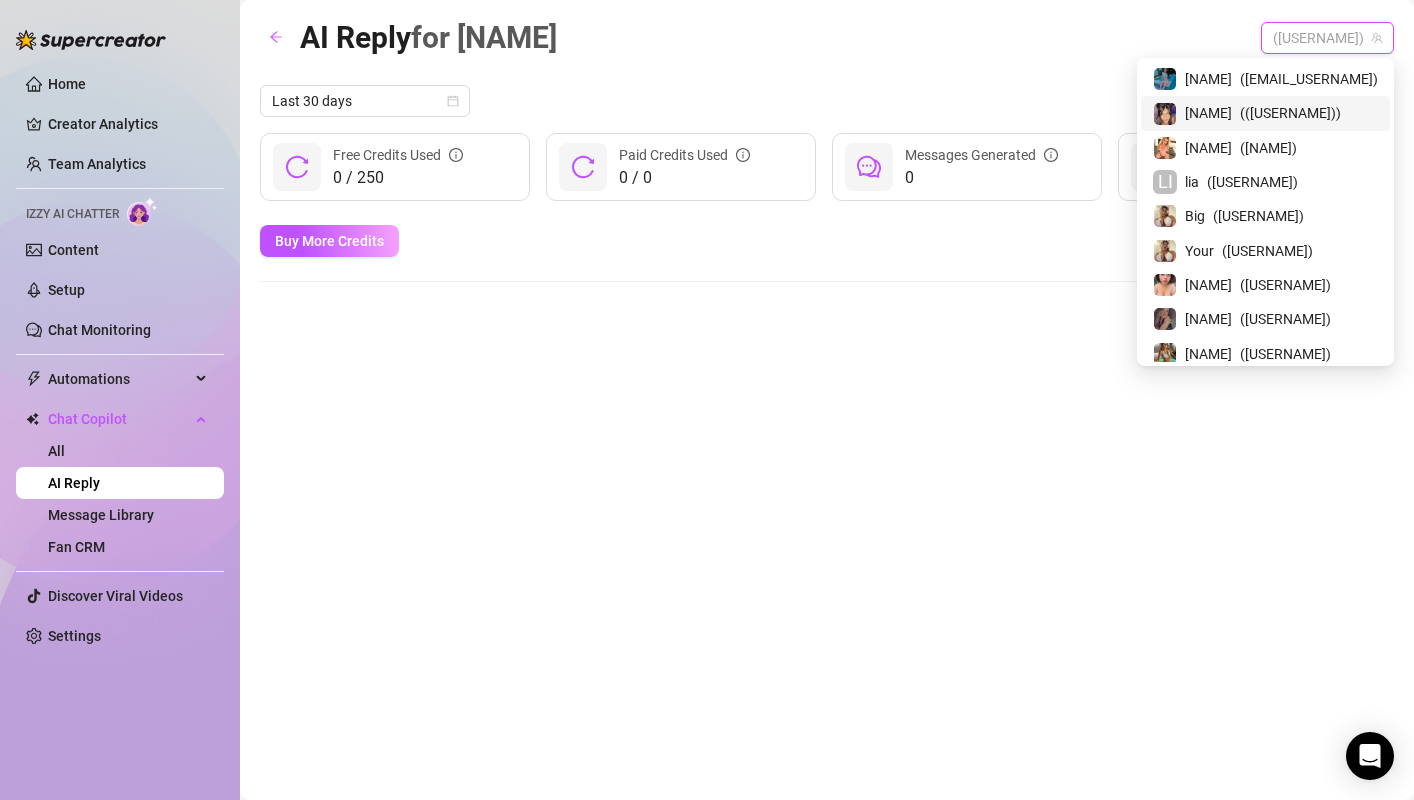click on "( [USERNAME] )" at bounding box center (1290, 113) 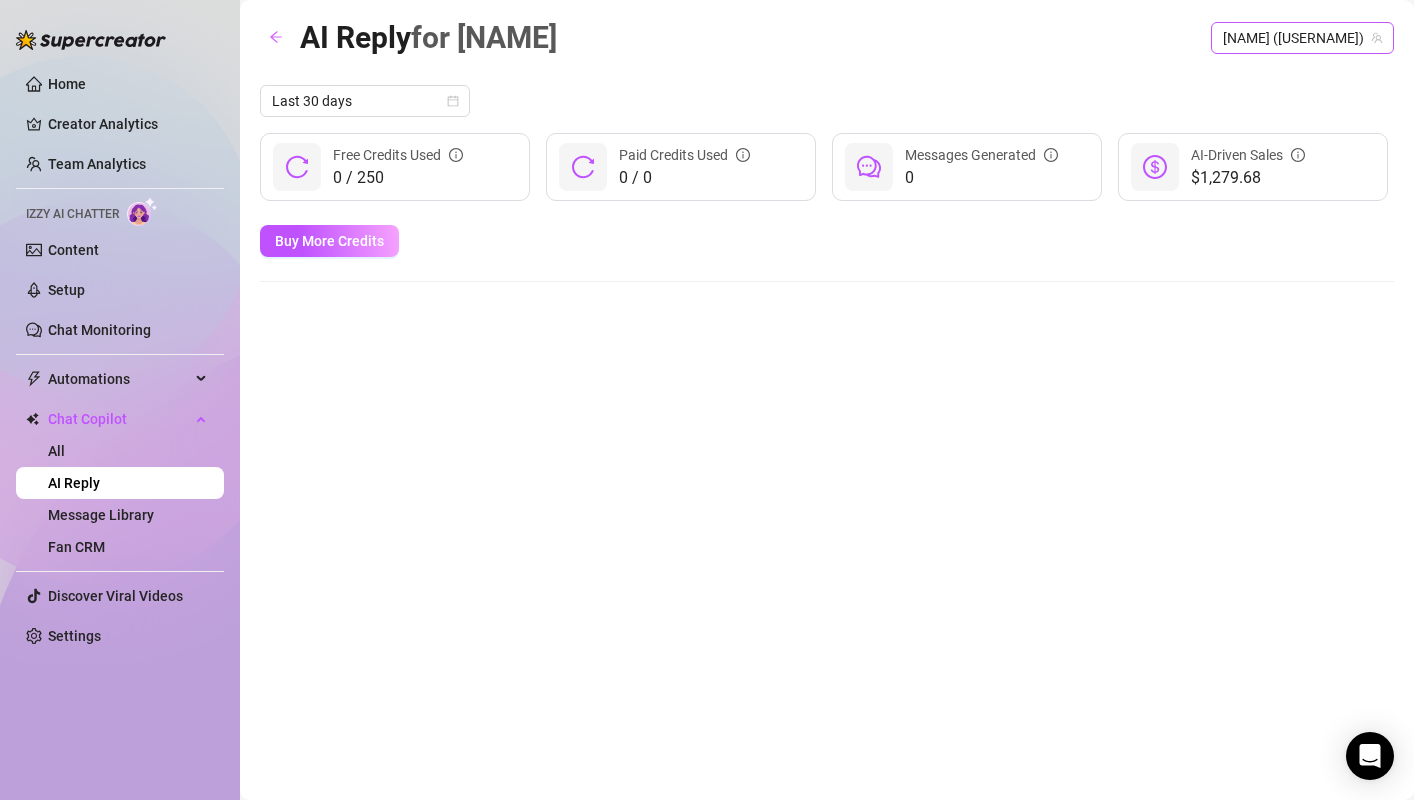 click on "[NAME] ([USERNAME])" at bounding box center (1302, 38) 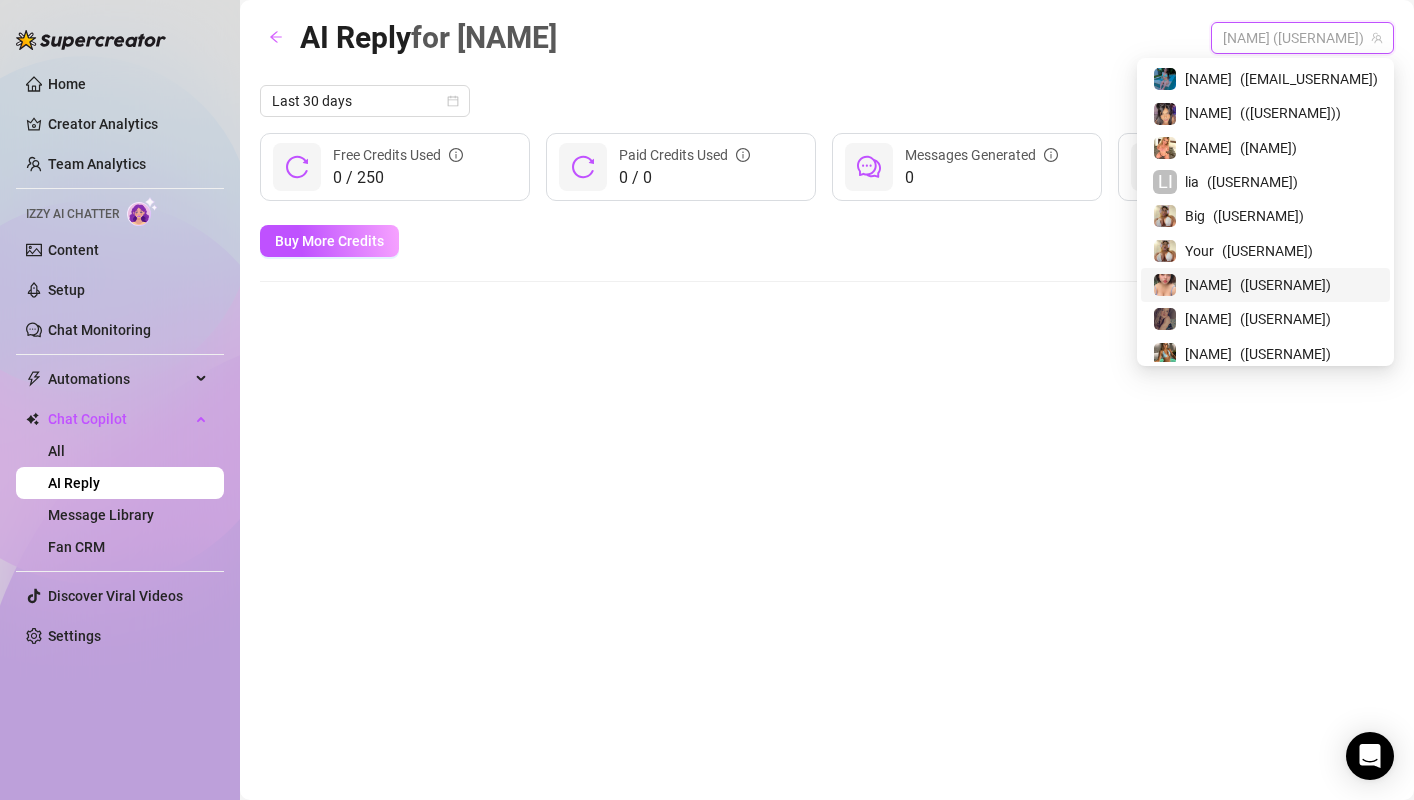 click on "[NAME]  ( [USERNAME] )" at bounding box center (1265, 285) 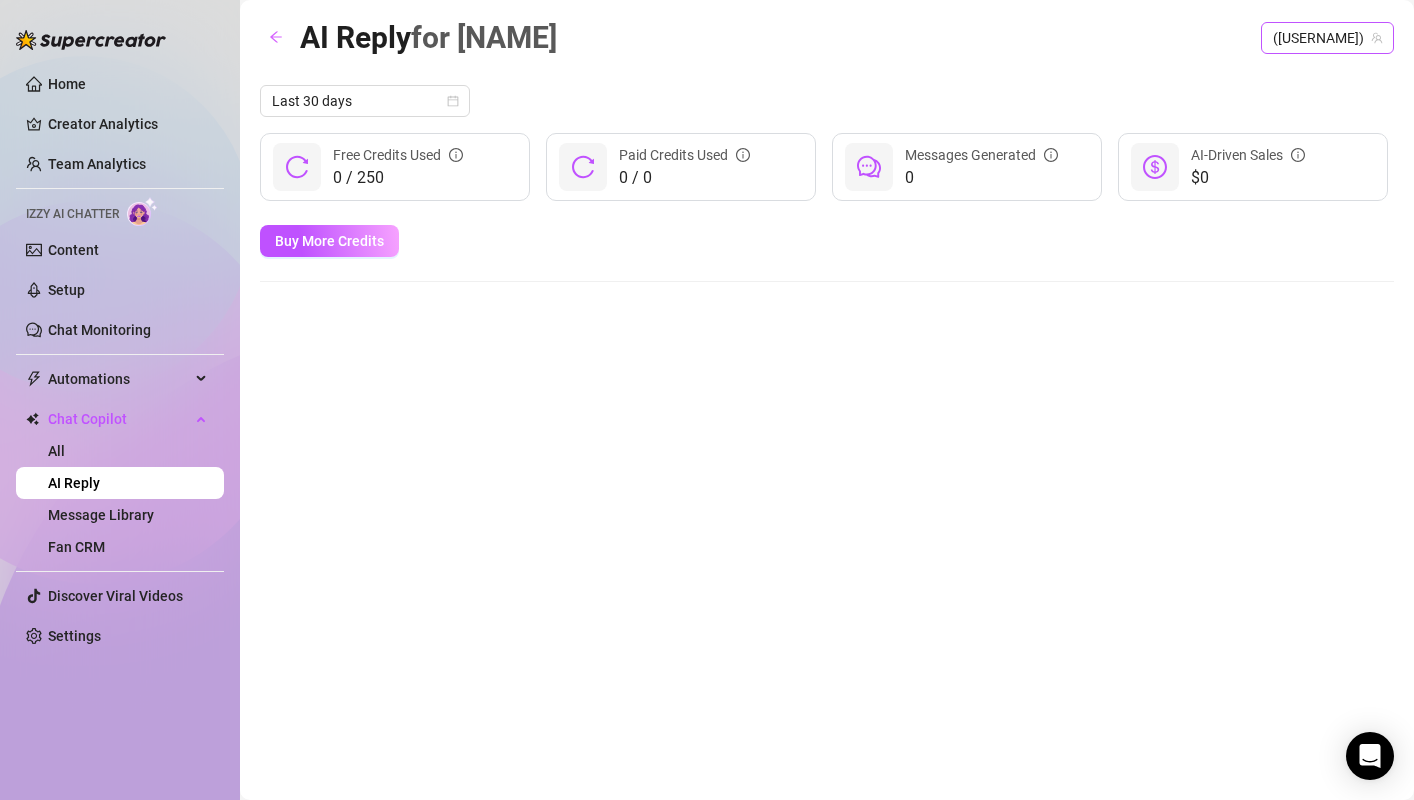 click on "([USERNAME])" at bounding box center (1327, 38) 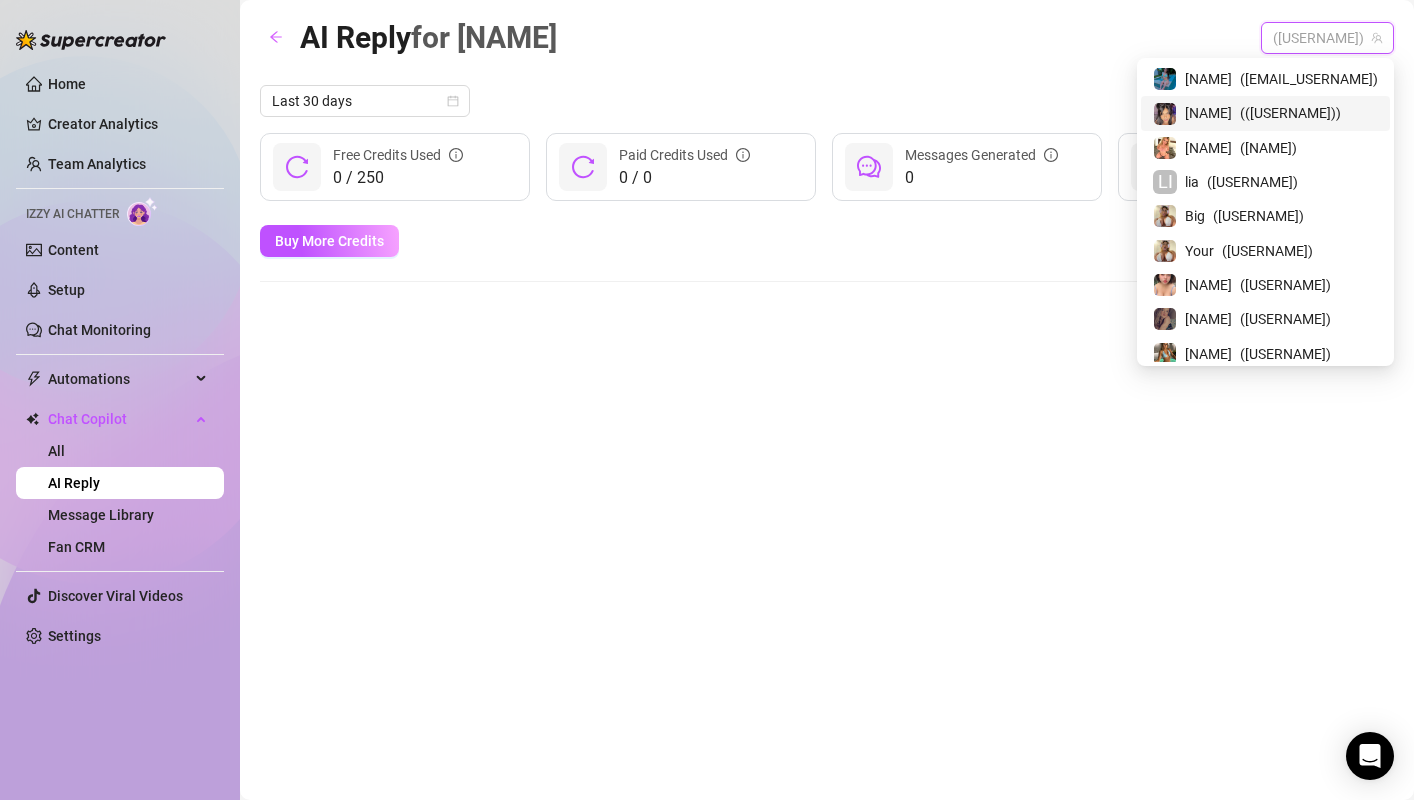 click on "( [USERNAME] )" at bounding box center [1290, 113] 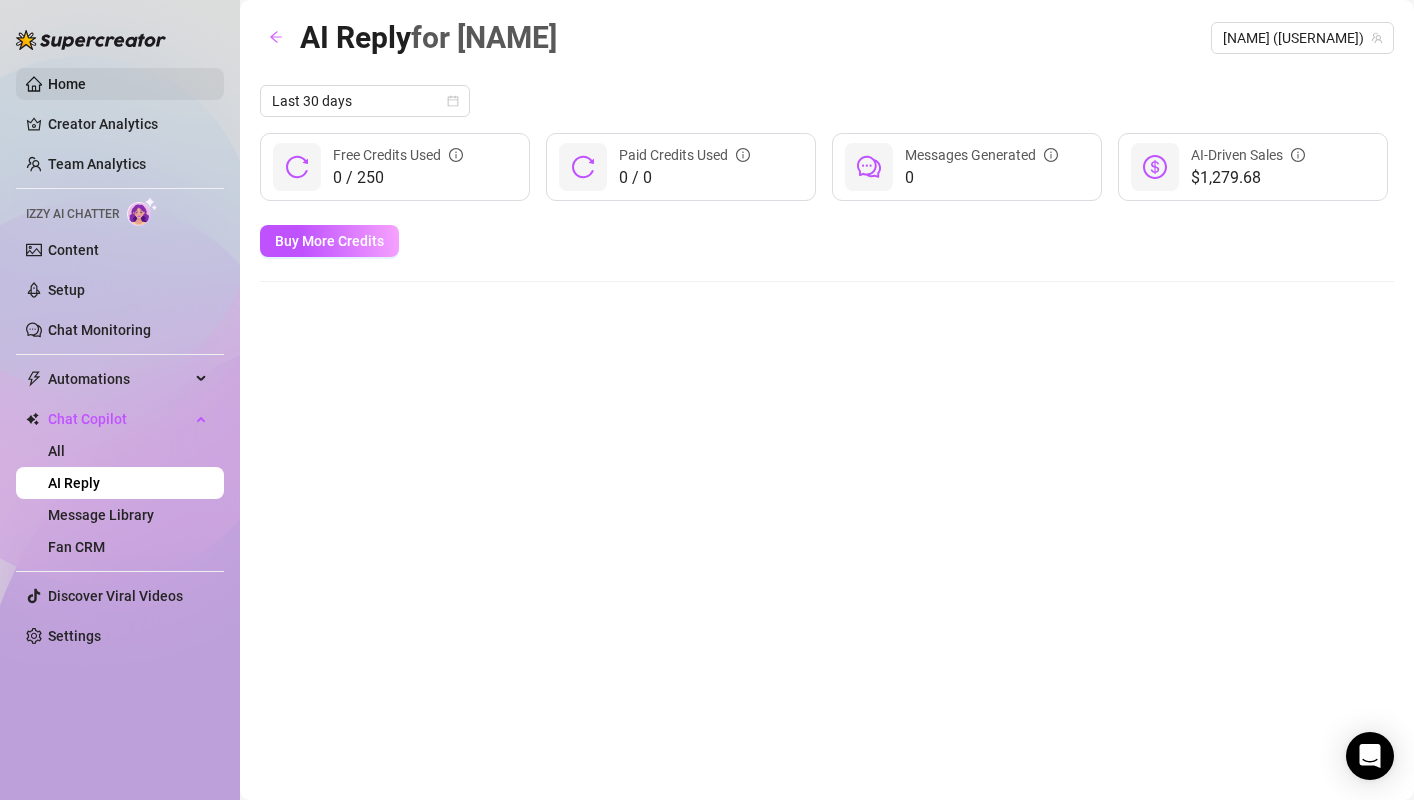 click on "Home" at bounding box center [67, 84] 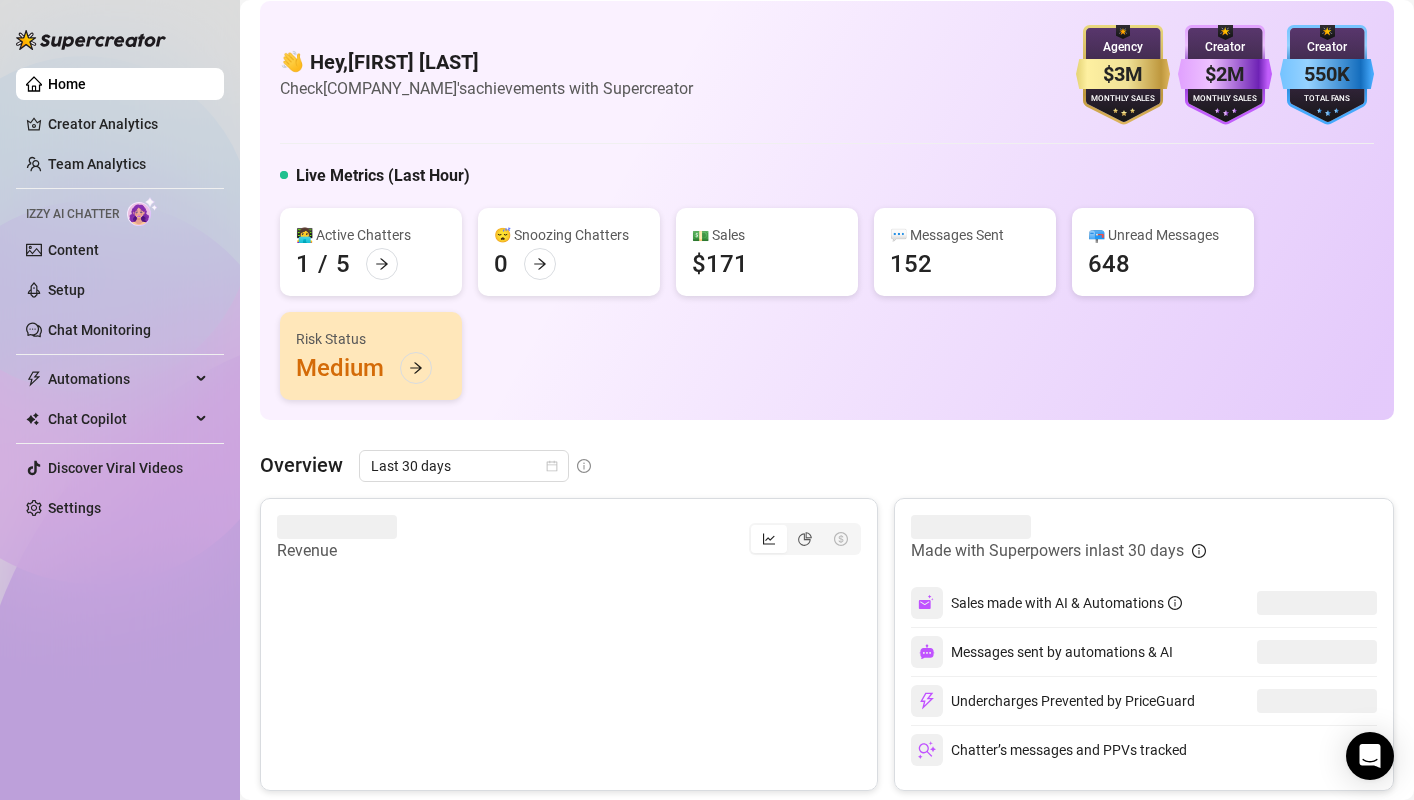 scroll, scrollTop: 29, scrollLeft: 0, axis: vertical 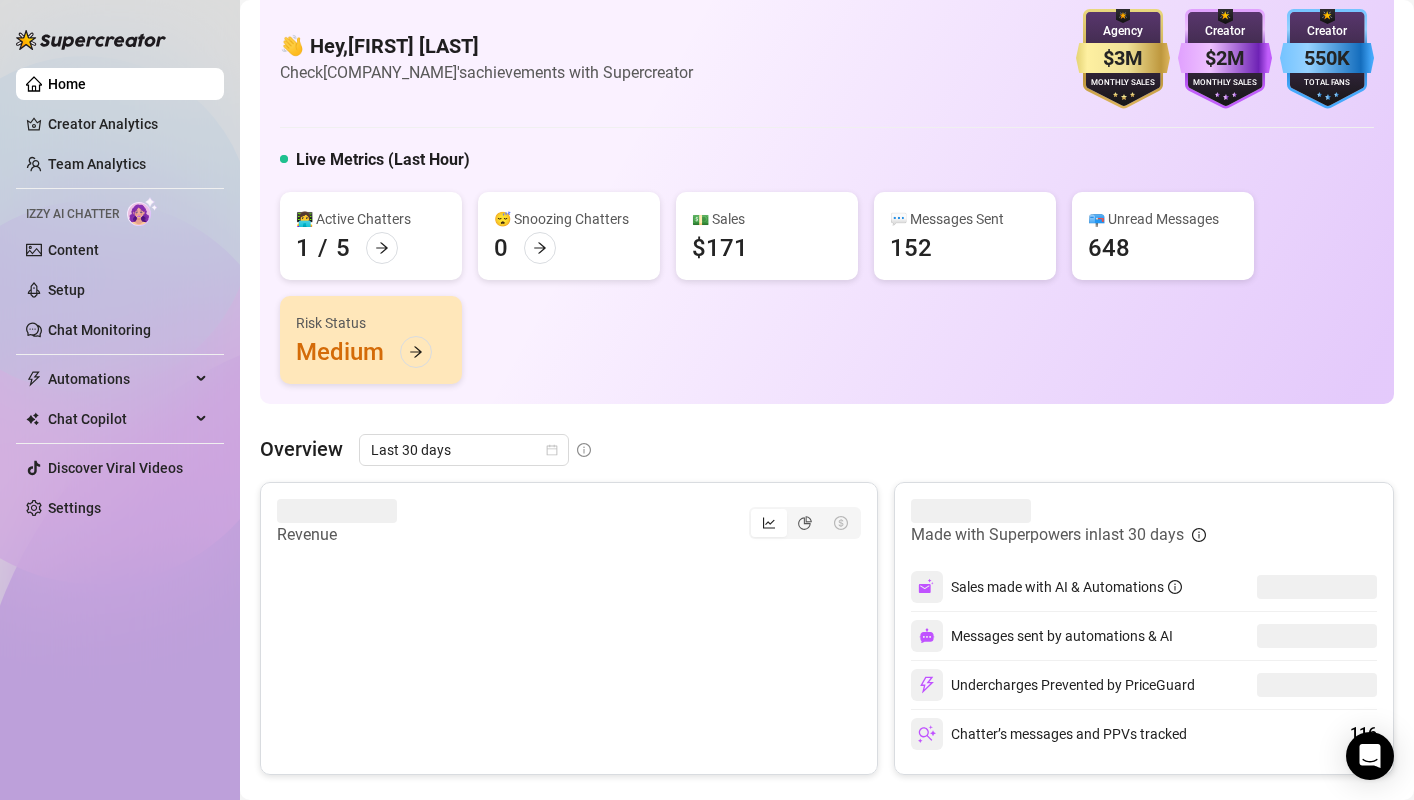 click on "💬 Messages Sent 152" at bounding box center [965, 236] 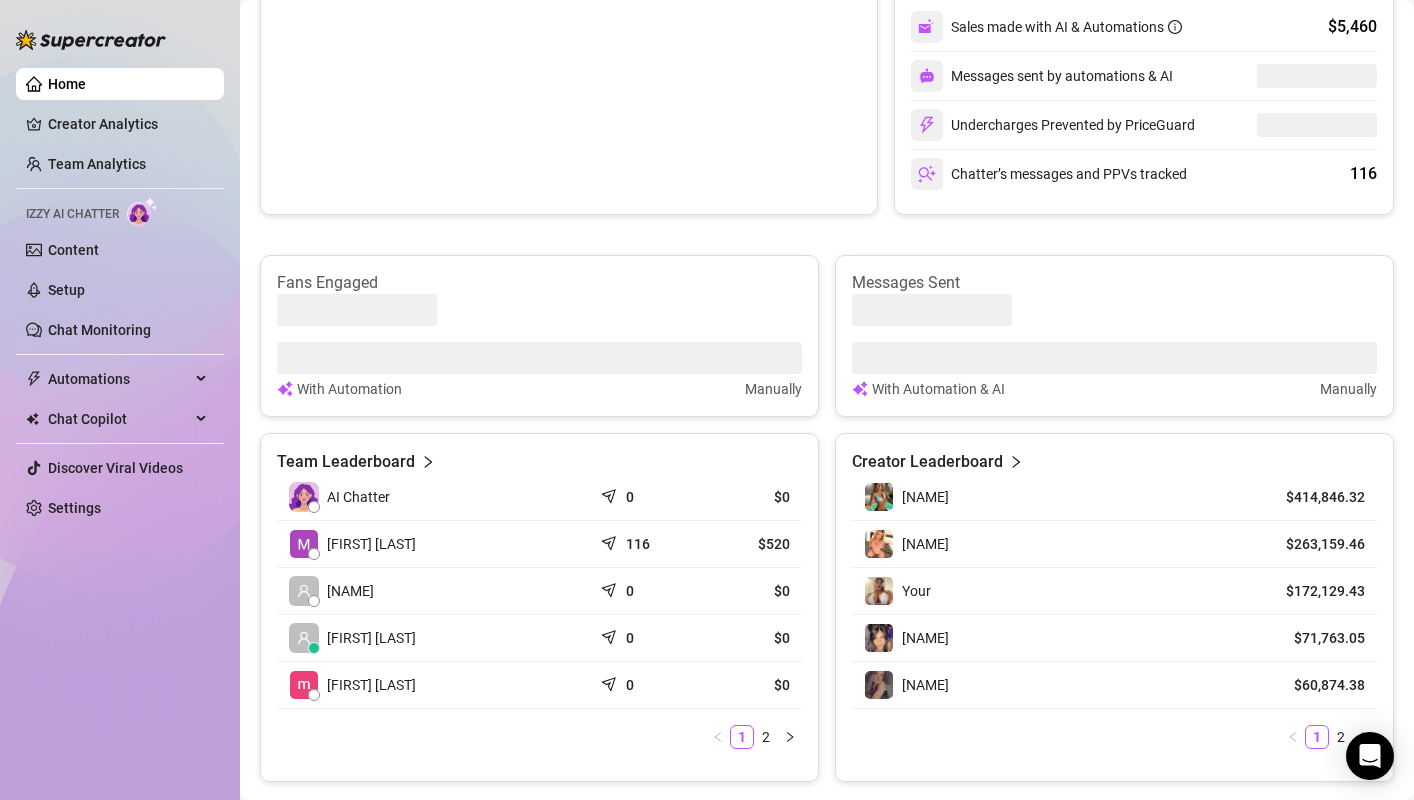 scroll, scrollTop: 646, scrollLeft: 0, axis: vertical 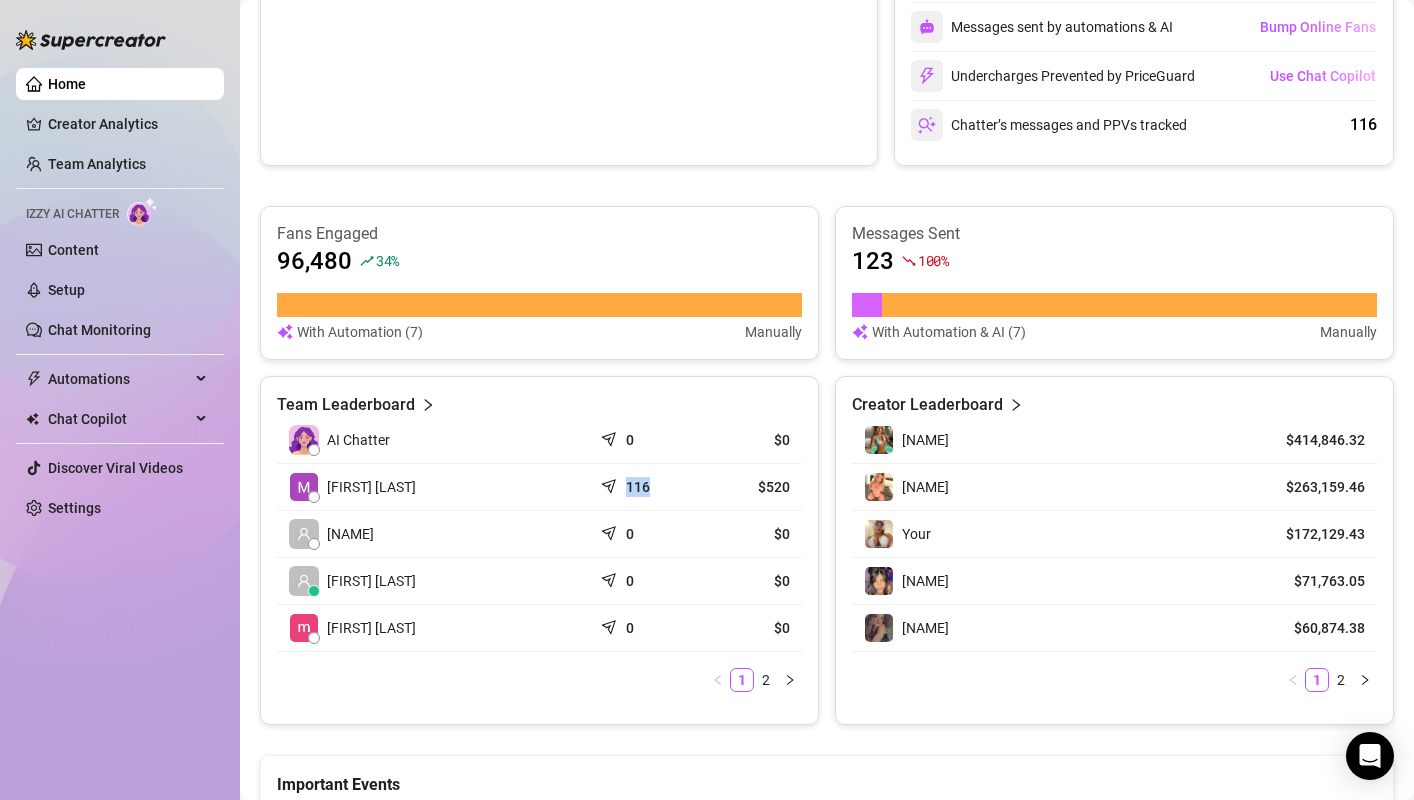 drag, startPoint x: 667, startPoint y: 488, endPoint x: 596, endPoint y: 496, distance: 71.44928 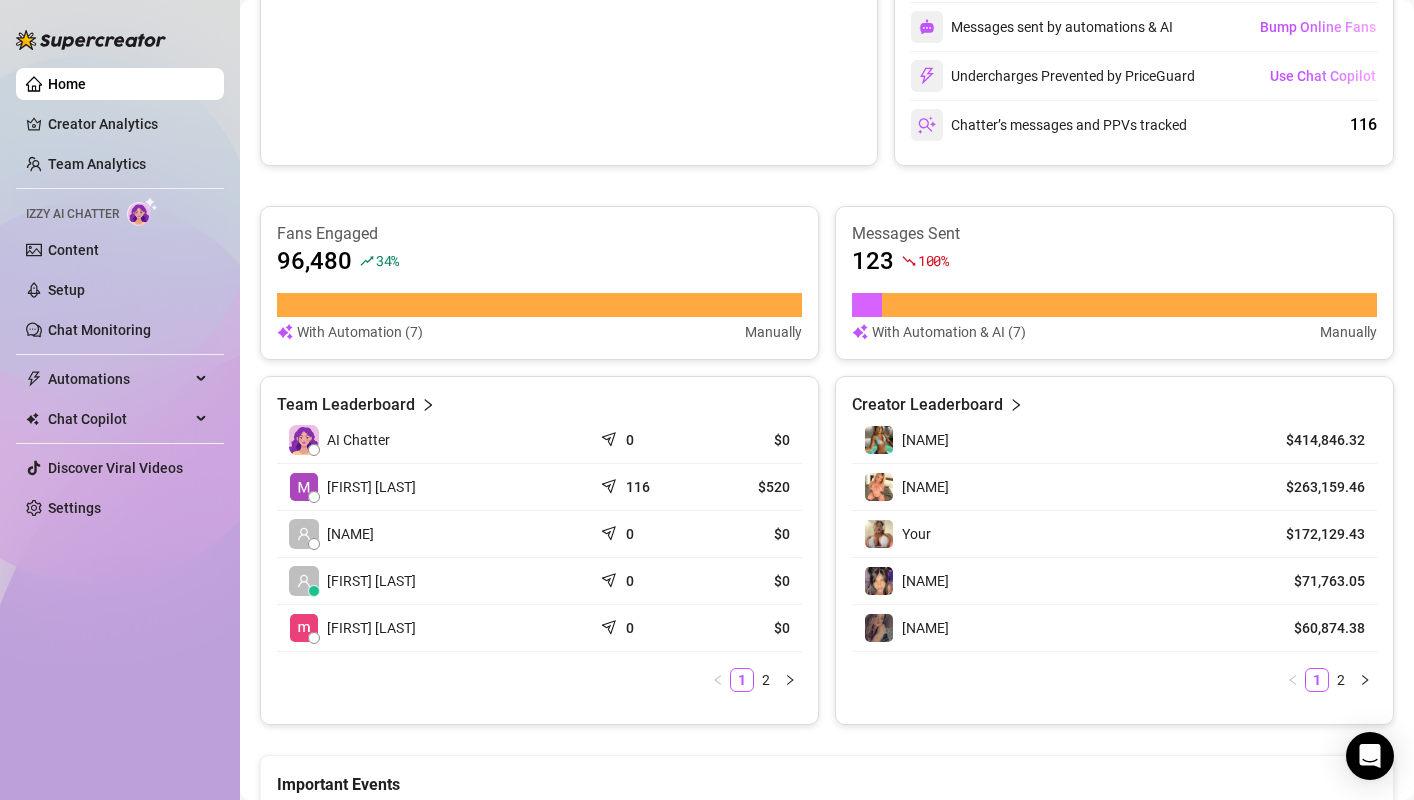 click on "116" at bounding box center [644, 487] 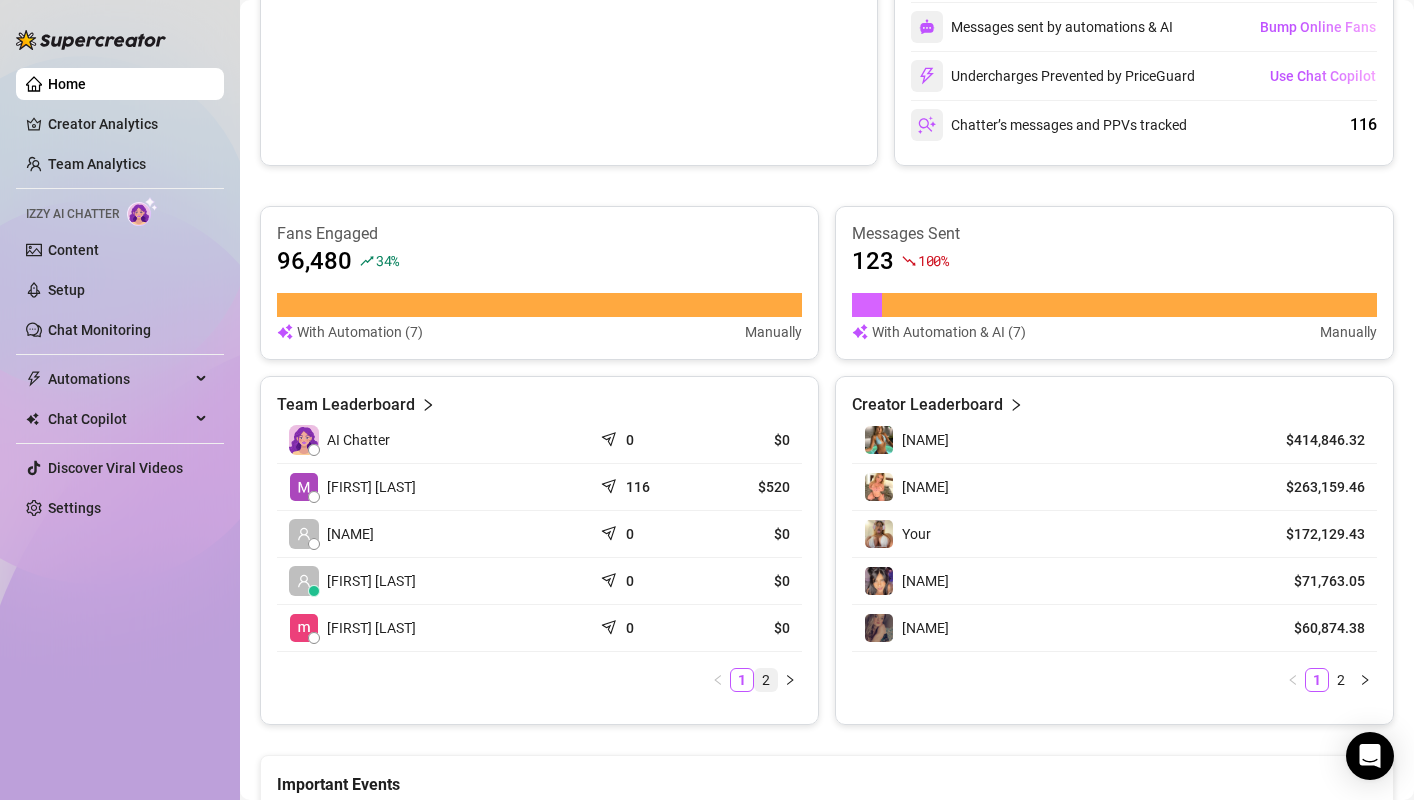 click on "2" at bounding box center (766, 680) 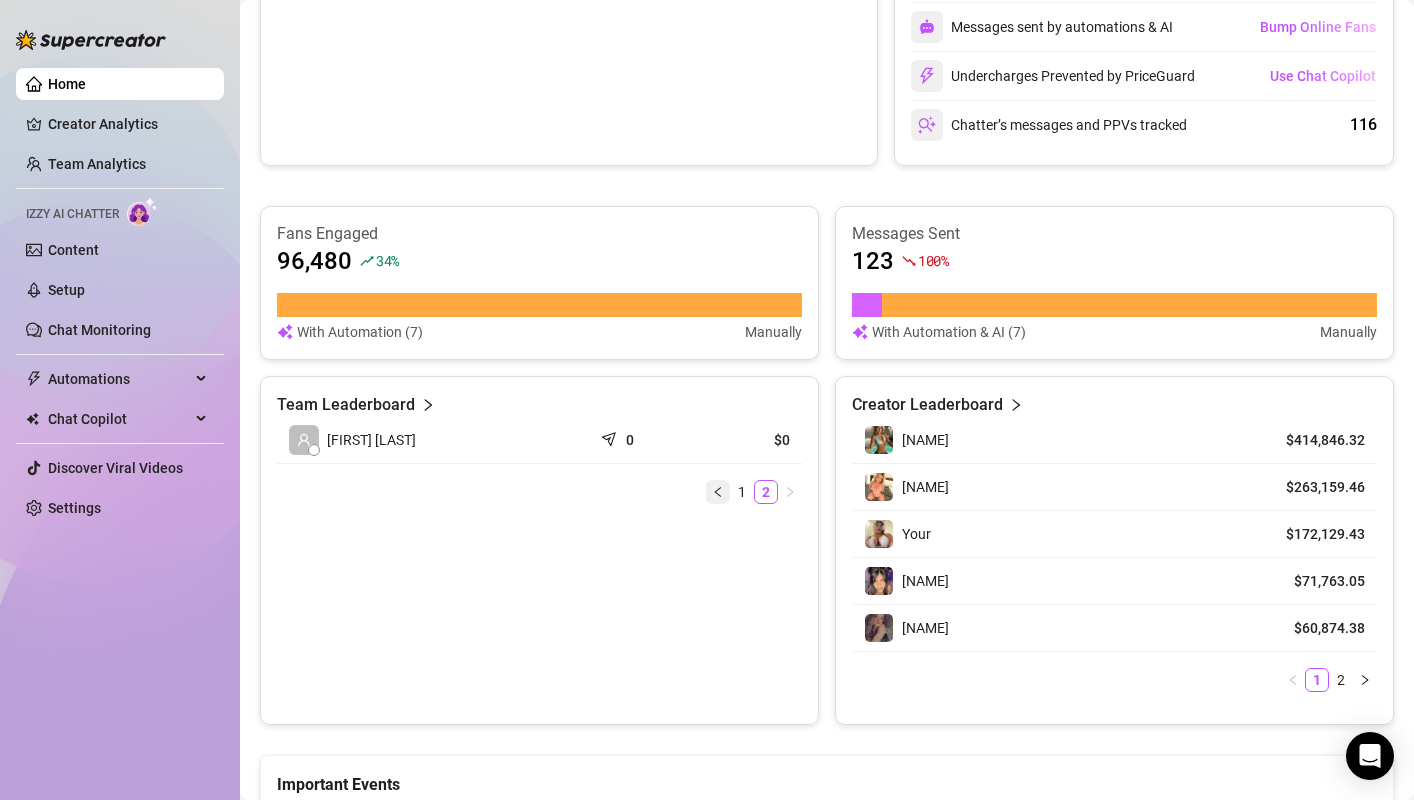 click 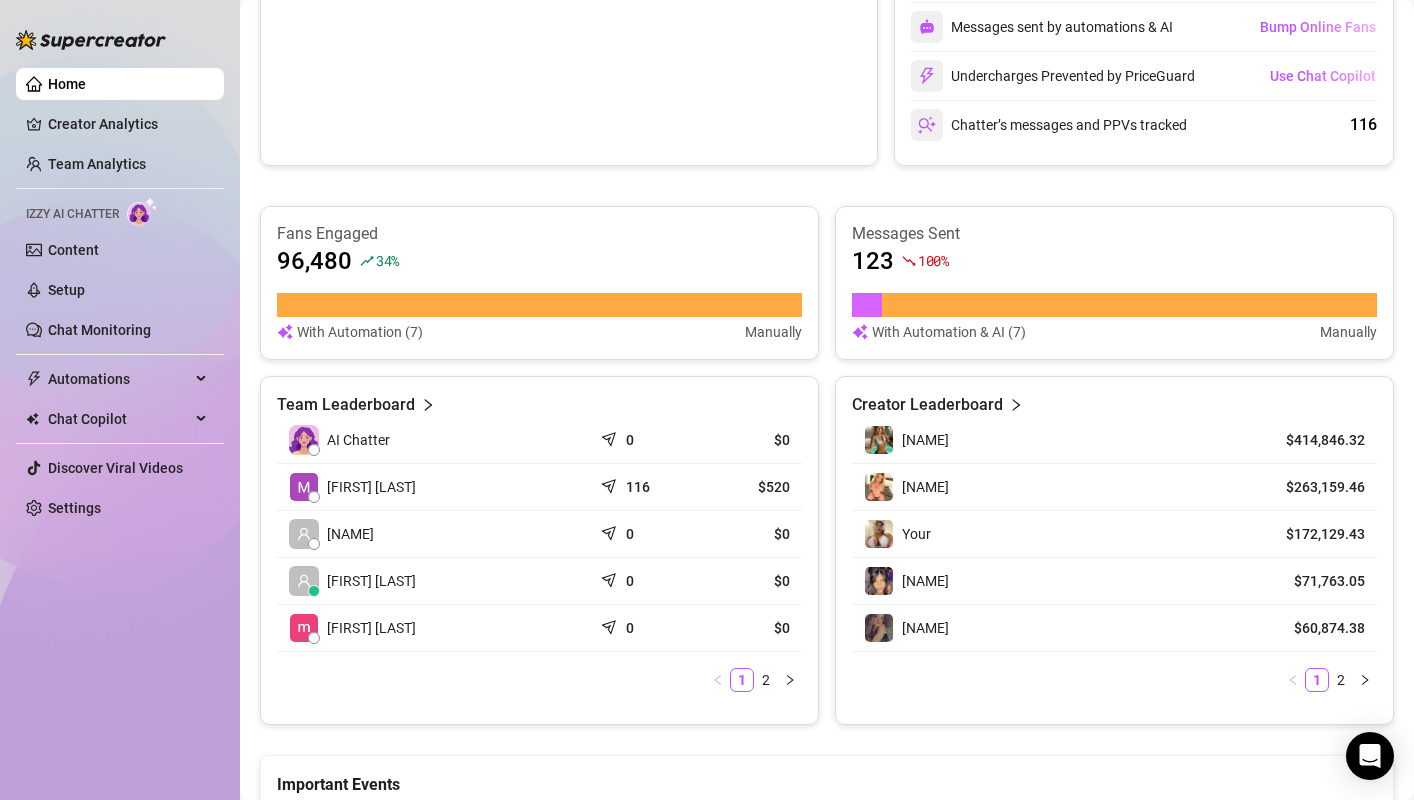 click on "$520" at bounding box center [749, 487] 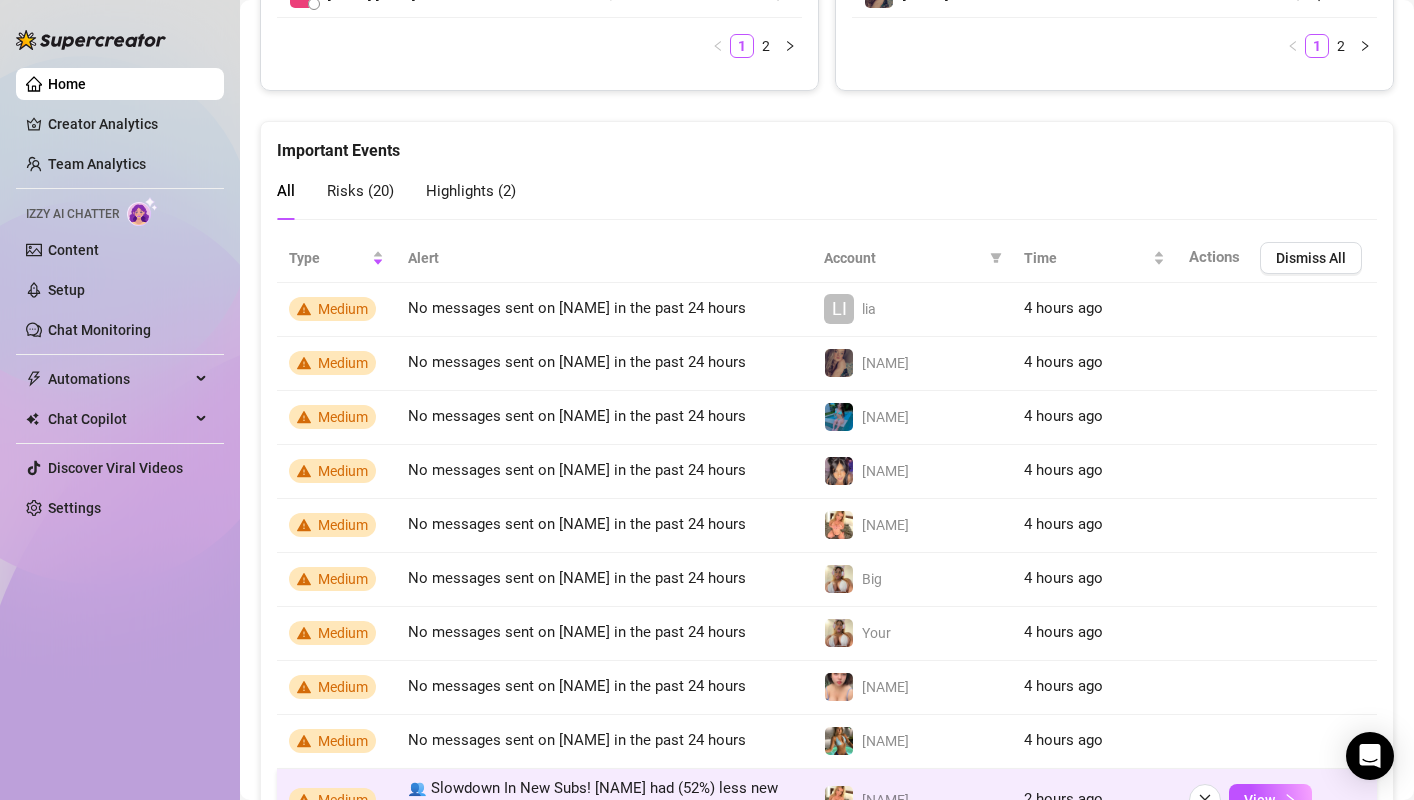 scroll, scrollTop: 1446, scrollLeft: 0, axis: vertical 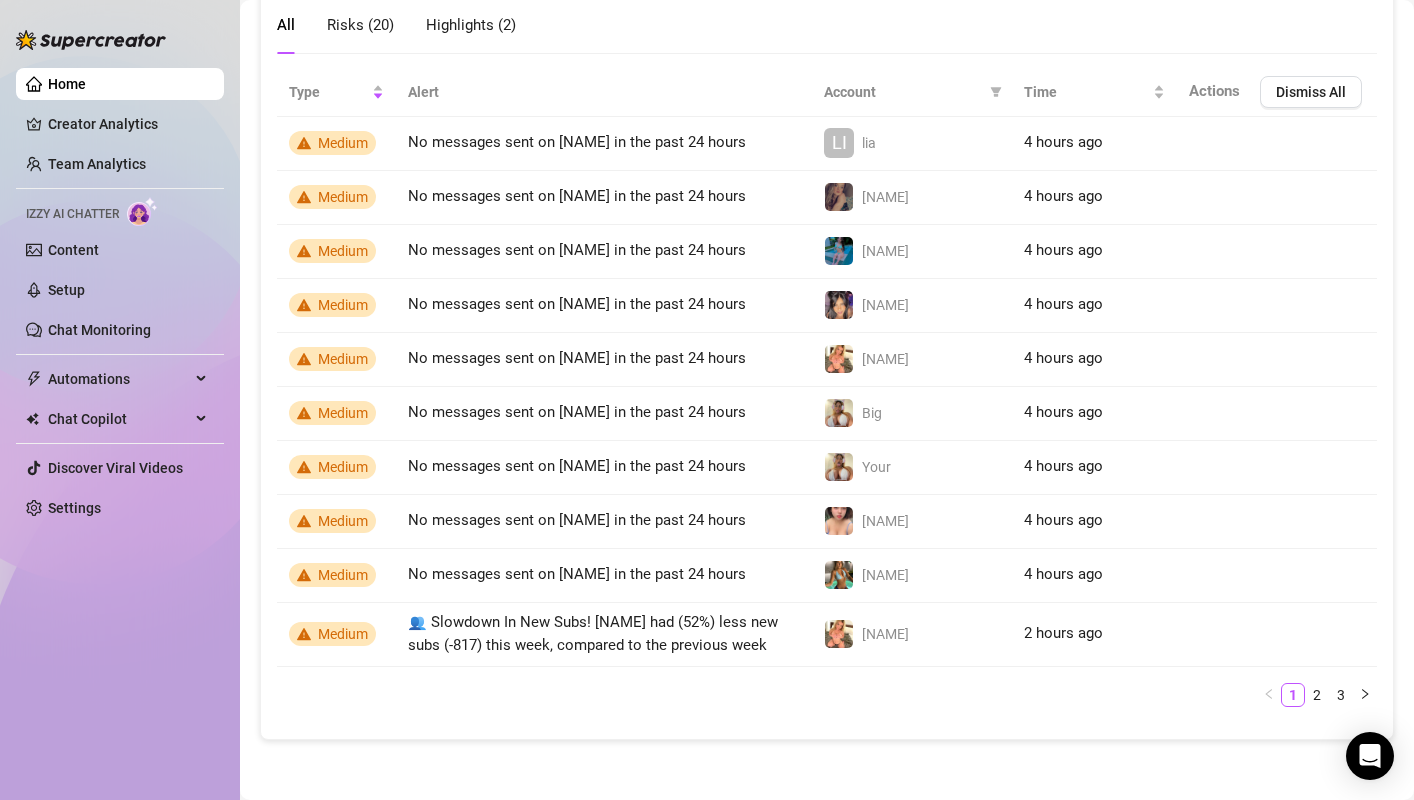 click on "2" at bounding box center (1317, 695) 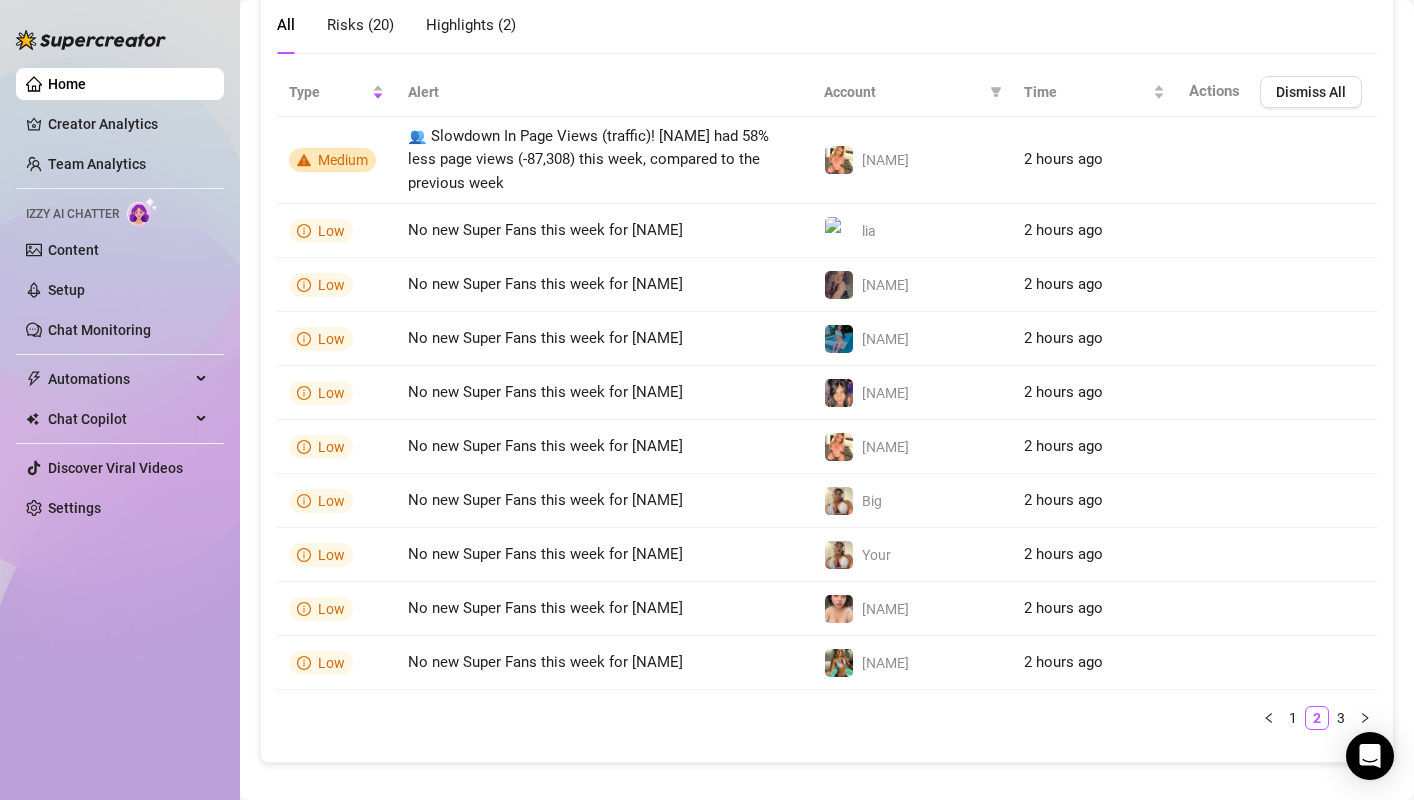 click on "Type Alert Account Time Actions Dismiss All Medium 👥 Slowdown In Page Views (traffic)! [NAME] had 58% less page views (-87,308) this week, compared to the previous week [NAME] 2 hours ago View Low No new Super Fans this week for [NAME] [NAME] 2 hours ago View Low No new Super Fans this week for [NAME] [NAME] 2 hours ago View Low No new Super Fans this week for [NAME] [NAME] 2 hours ago View Low No new Super Fans this week for [NAME] [NAME] 2 hours ago View Low No new Super Fans this week for [NAME] [NAME] 2 hours ago View Low No new Super Fans this week for [NAME] [NAME] 2 hours ago View Low No new Super Fans this week for [NAME] [NAME] 2 hours ago View 1 2 3" at bounding box center (827, 399) 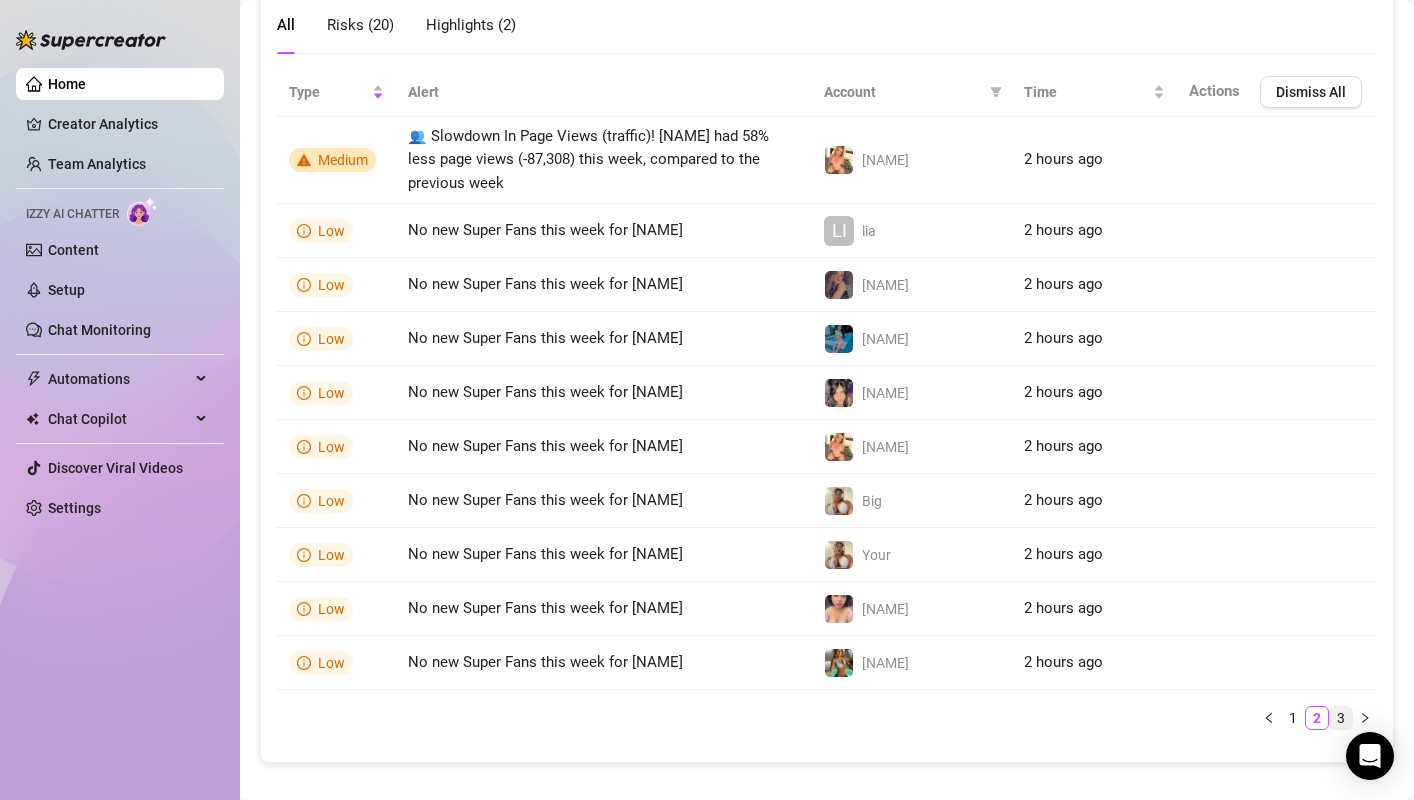 click on "3" at bounding box center [1341, 718] 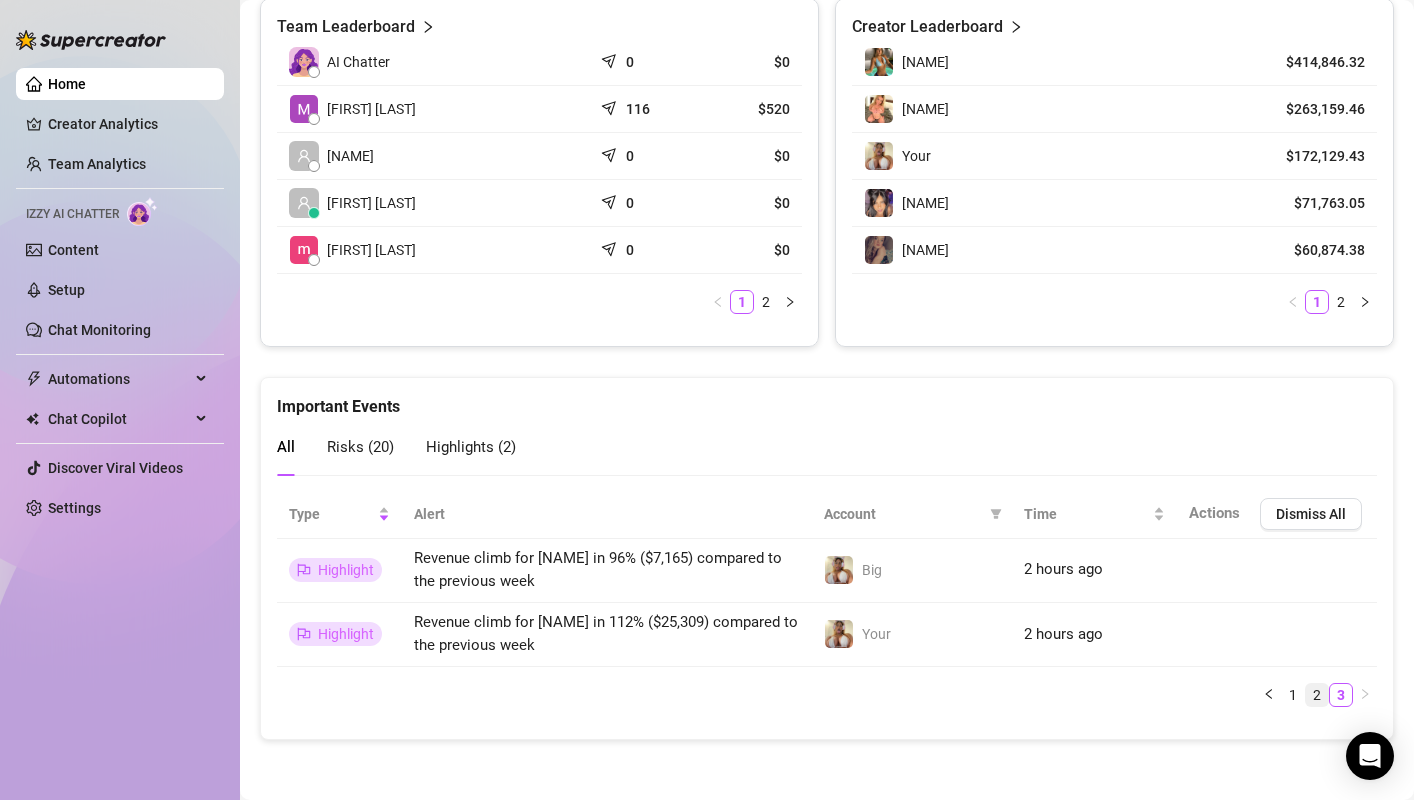 click on "2" at bounding box center (1317, 695) 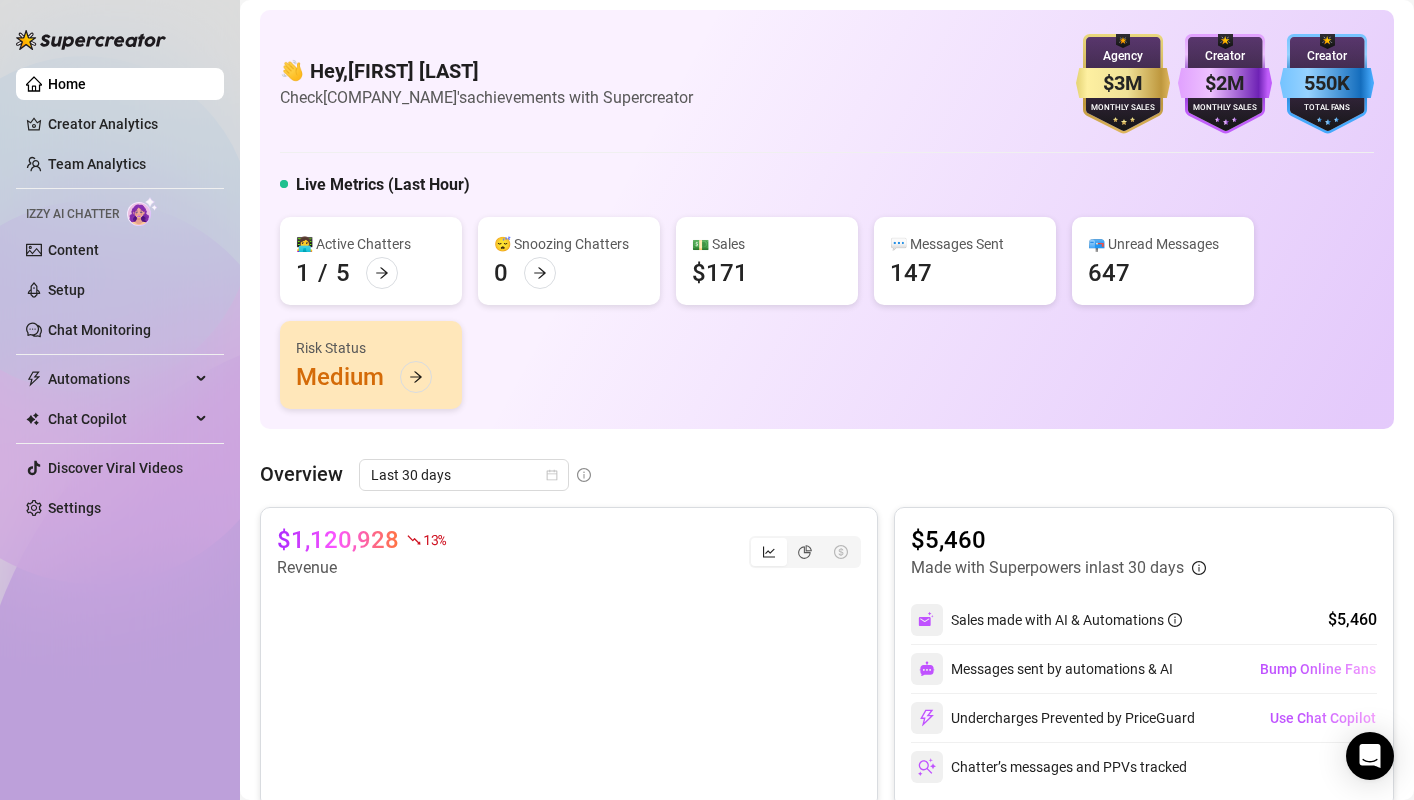 scroll, scrollTop: 0, scrollLeft: 0, axis: both 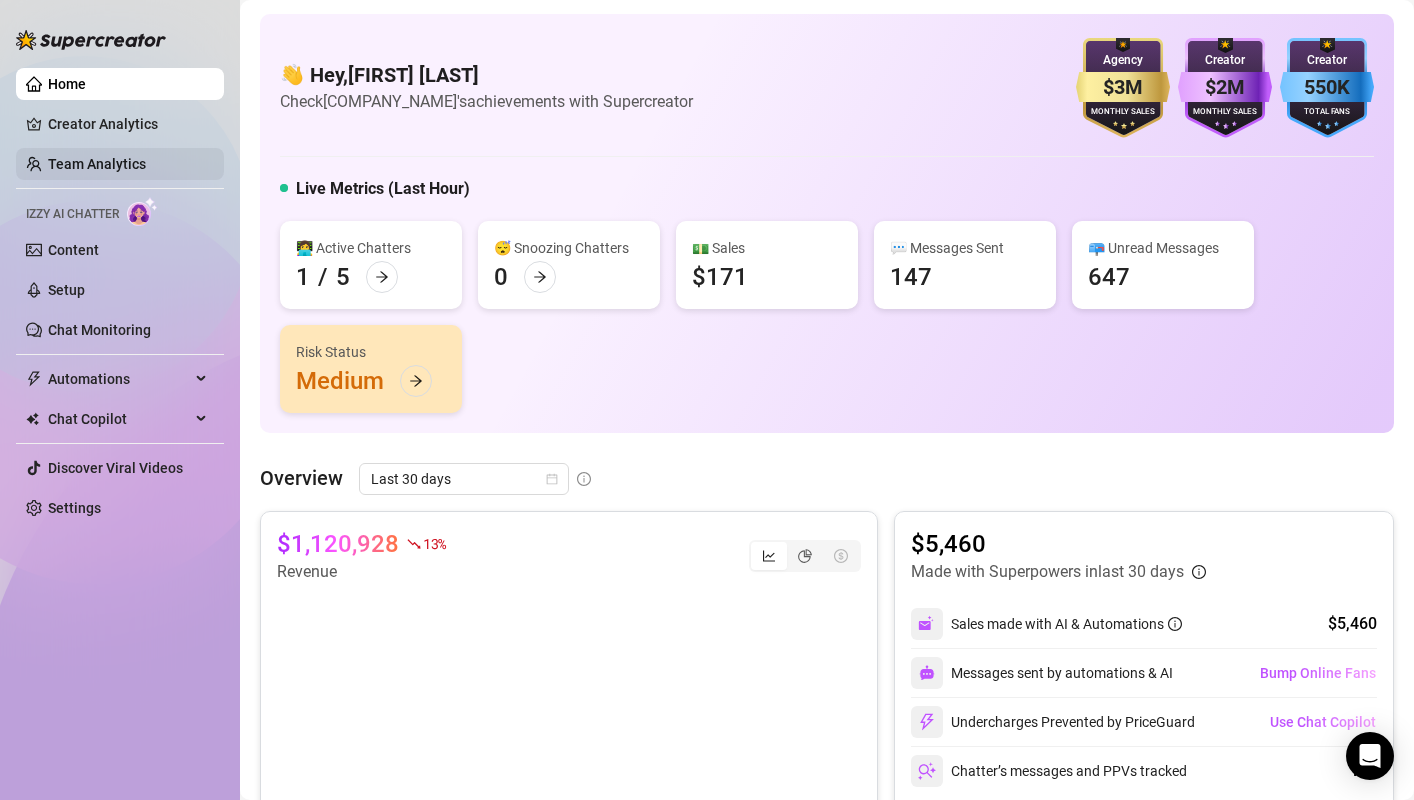 click on "Team Analytics" at bounding box center (97, 164) 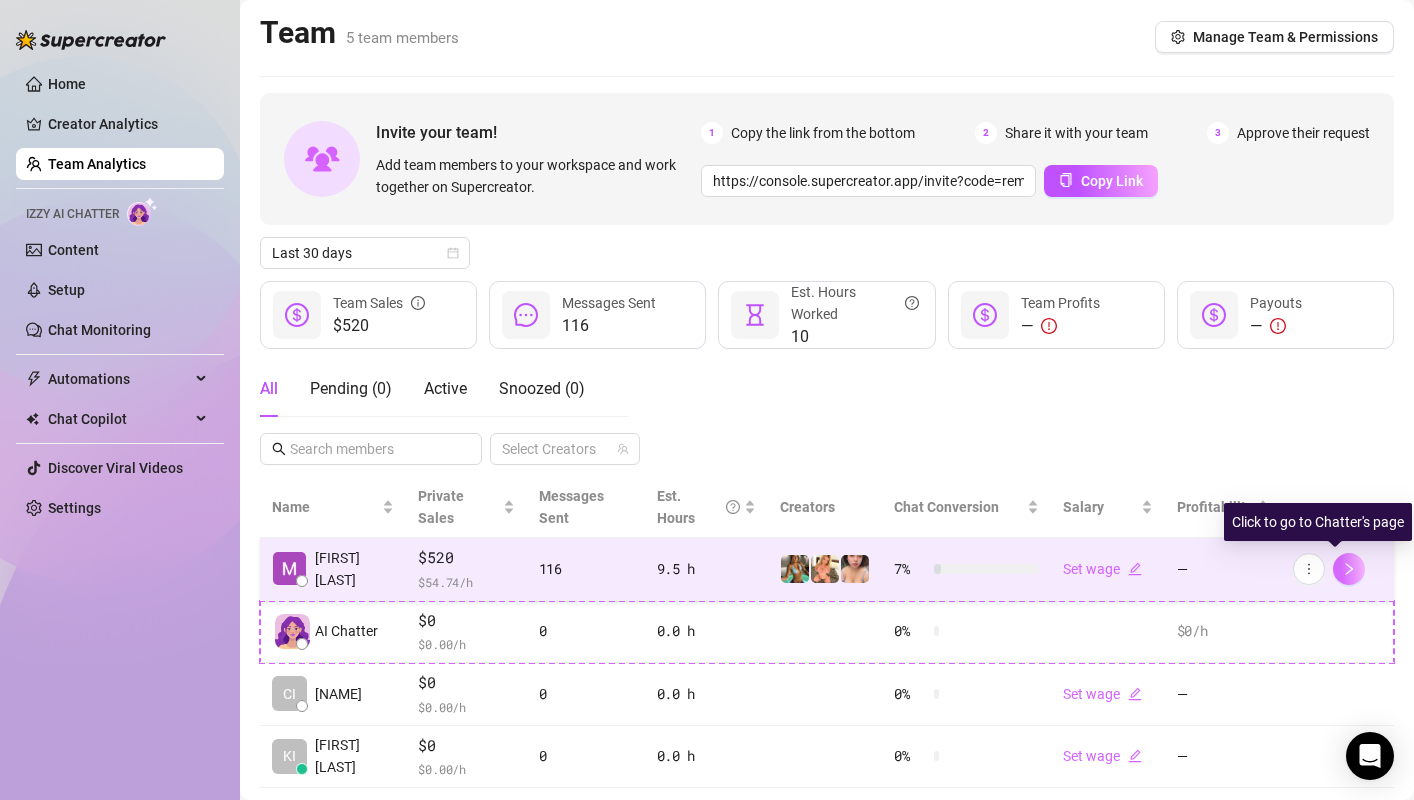 click 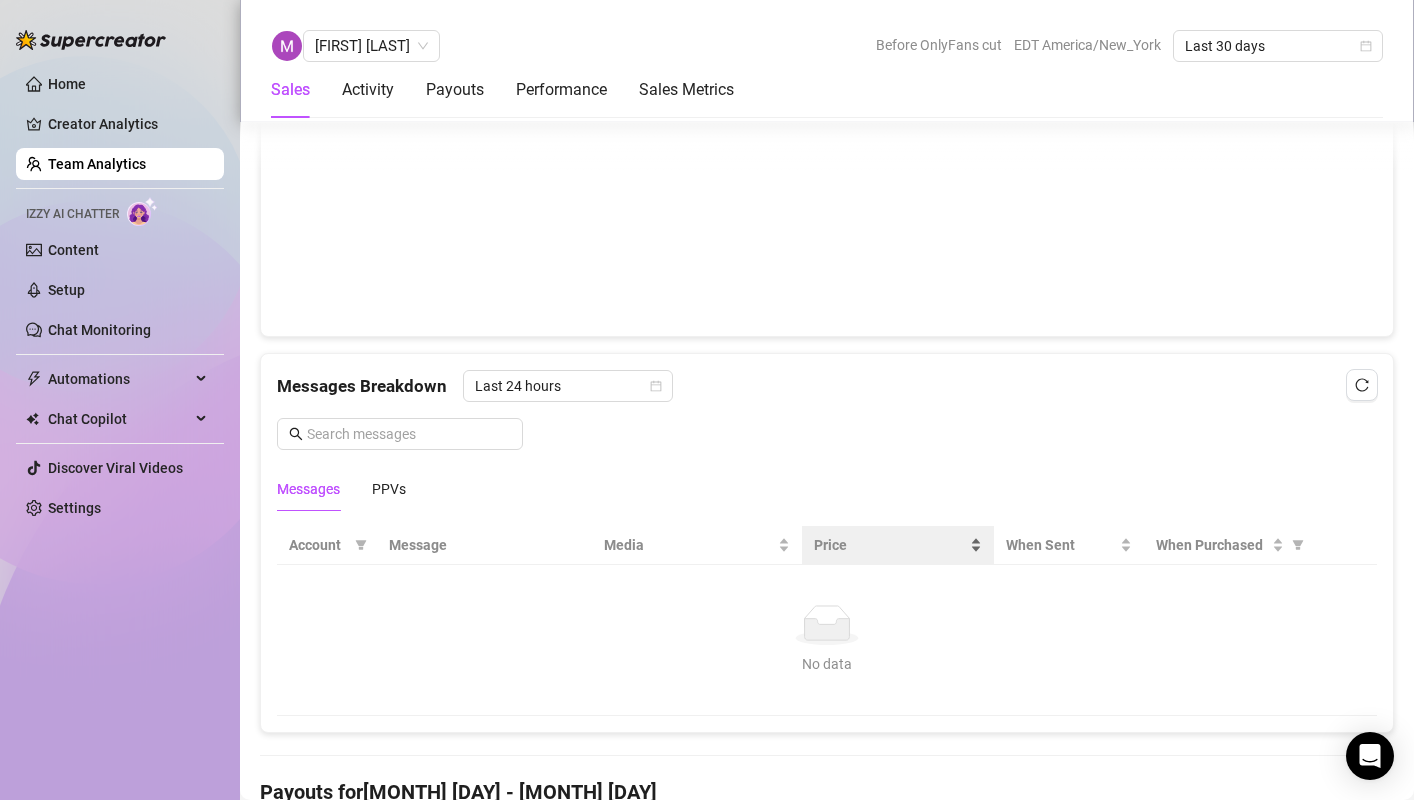 scroll, scrollTop: 1093, scrollLeft: 0, axis: vertical 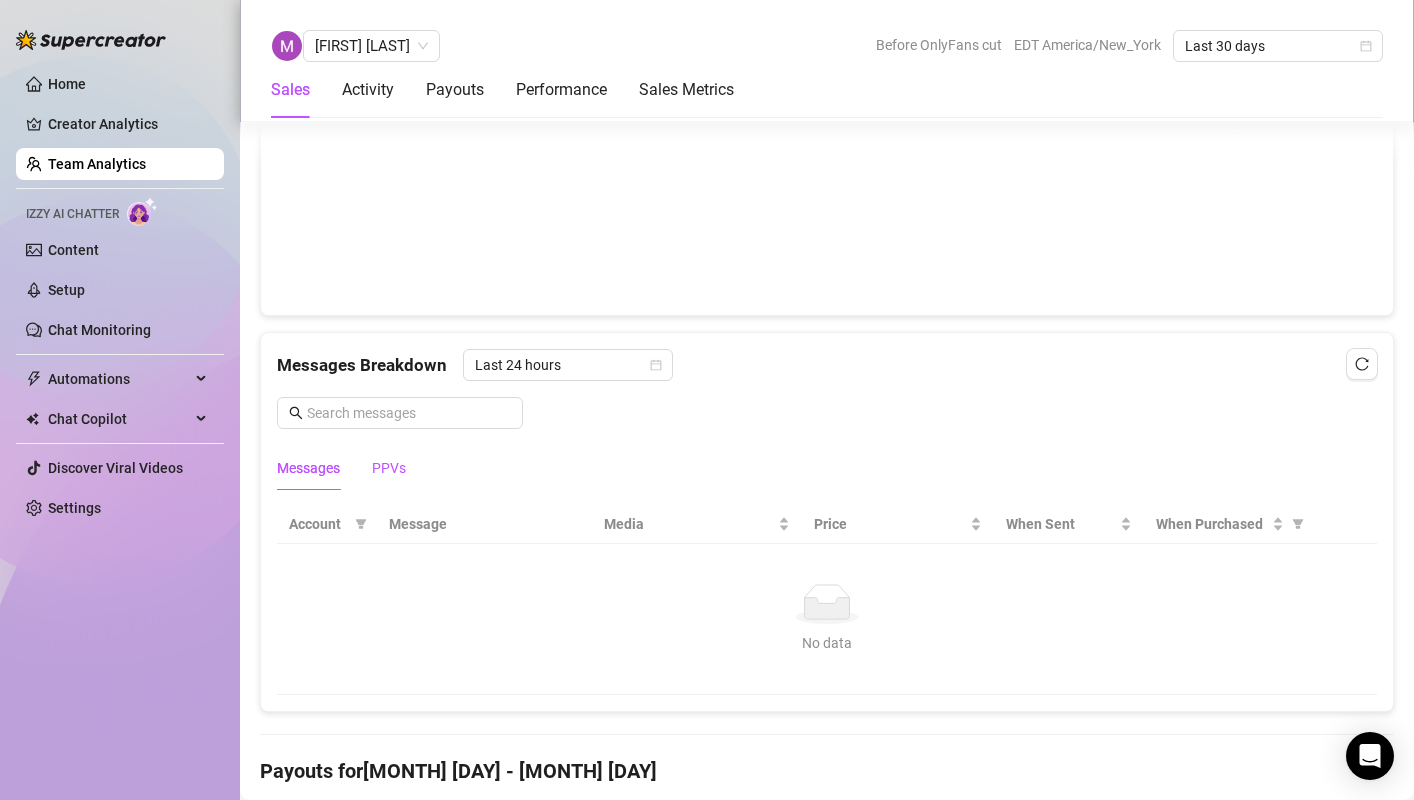 click on "PPVs" at bounding box center [389, 468] 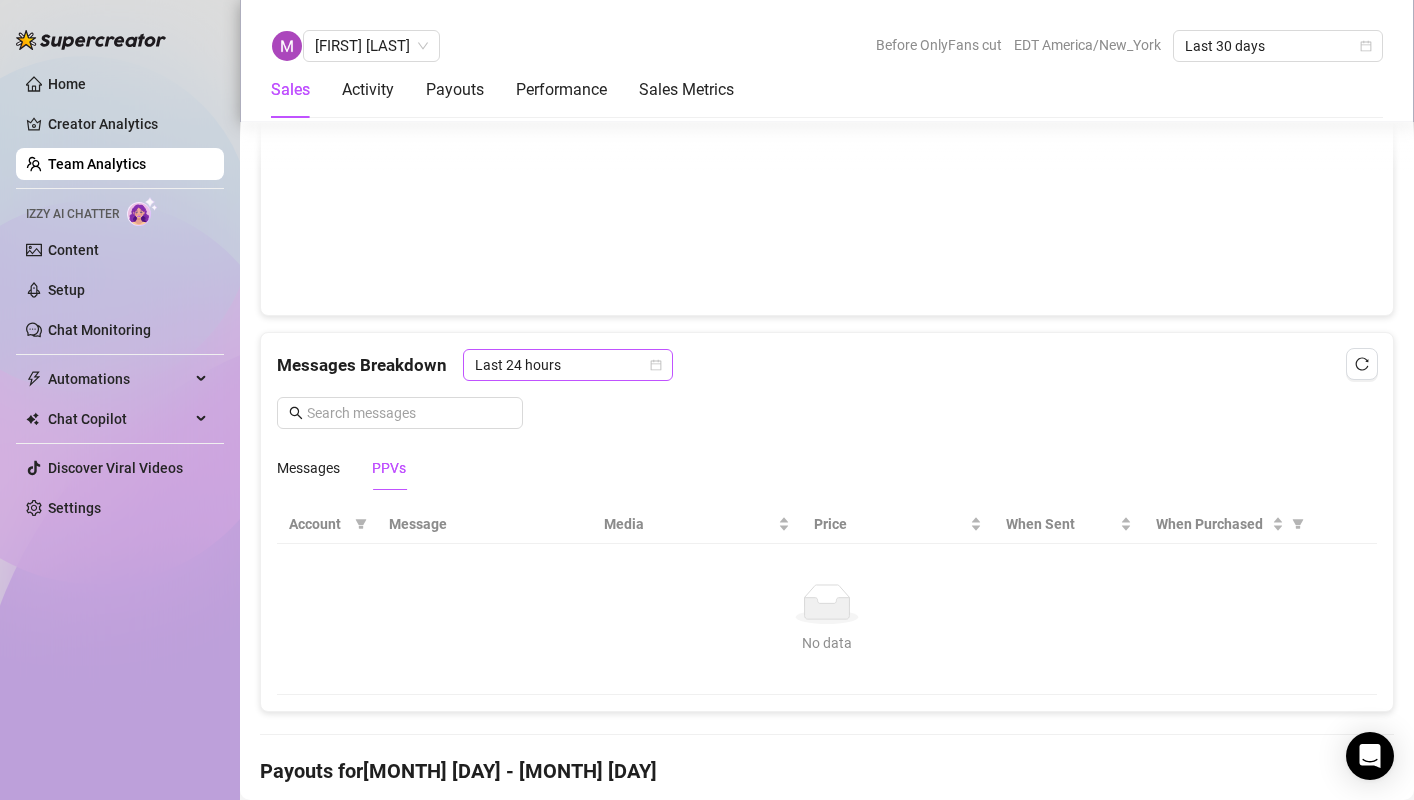 click on "Last 24 hours" at bounding box center (568, 365) 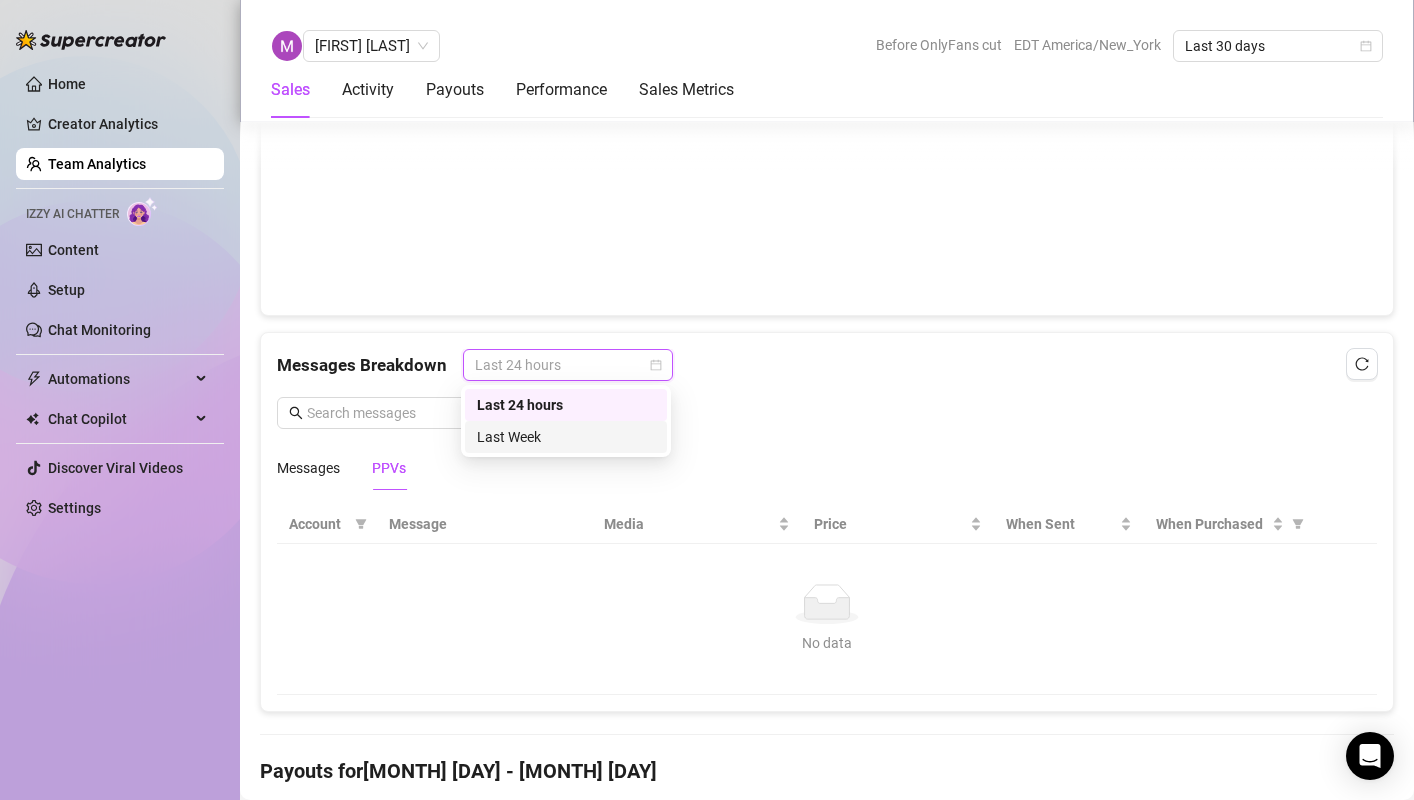 click on "Last Week" at bounding box center [566, 437] 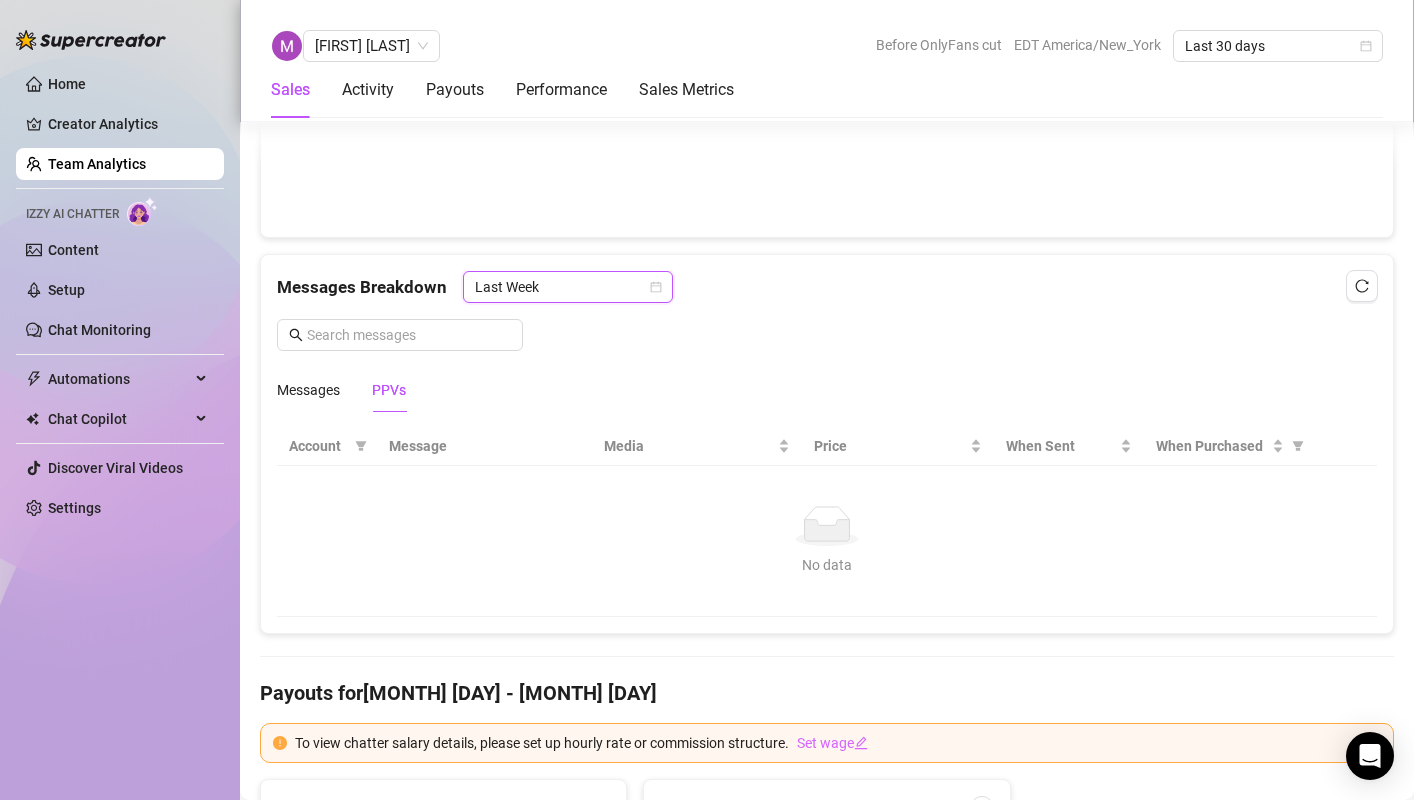 scroll, scrollTop: 1065, scrollLeft: 0, axis: vertical 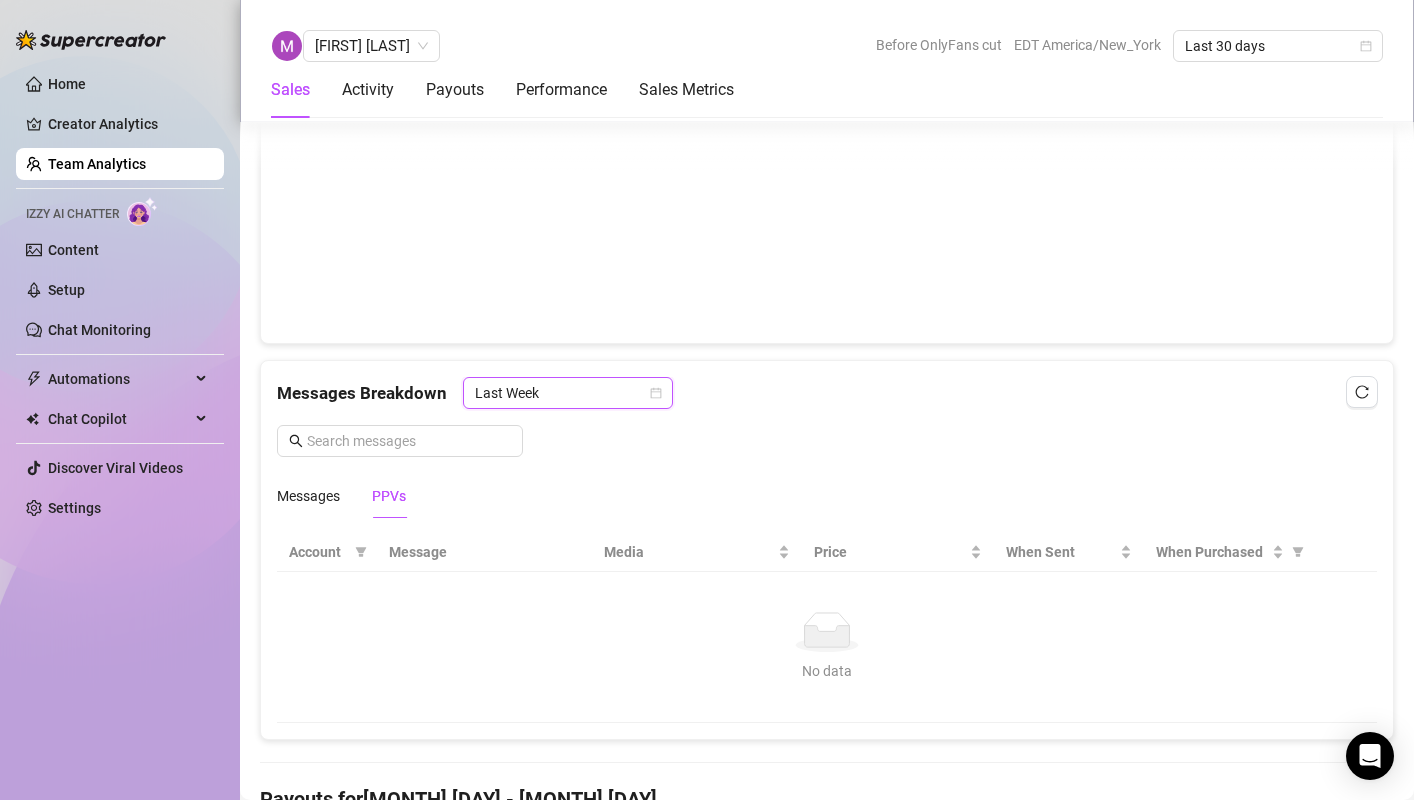click on "Last Week" at bounding box center [568, 393] 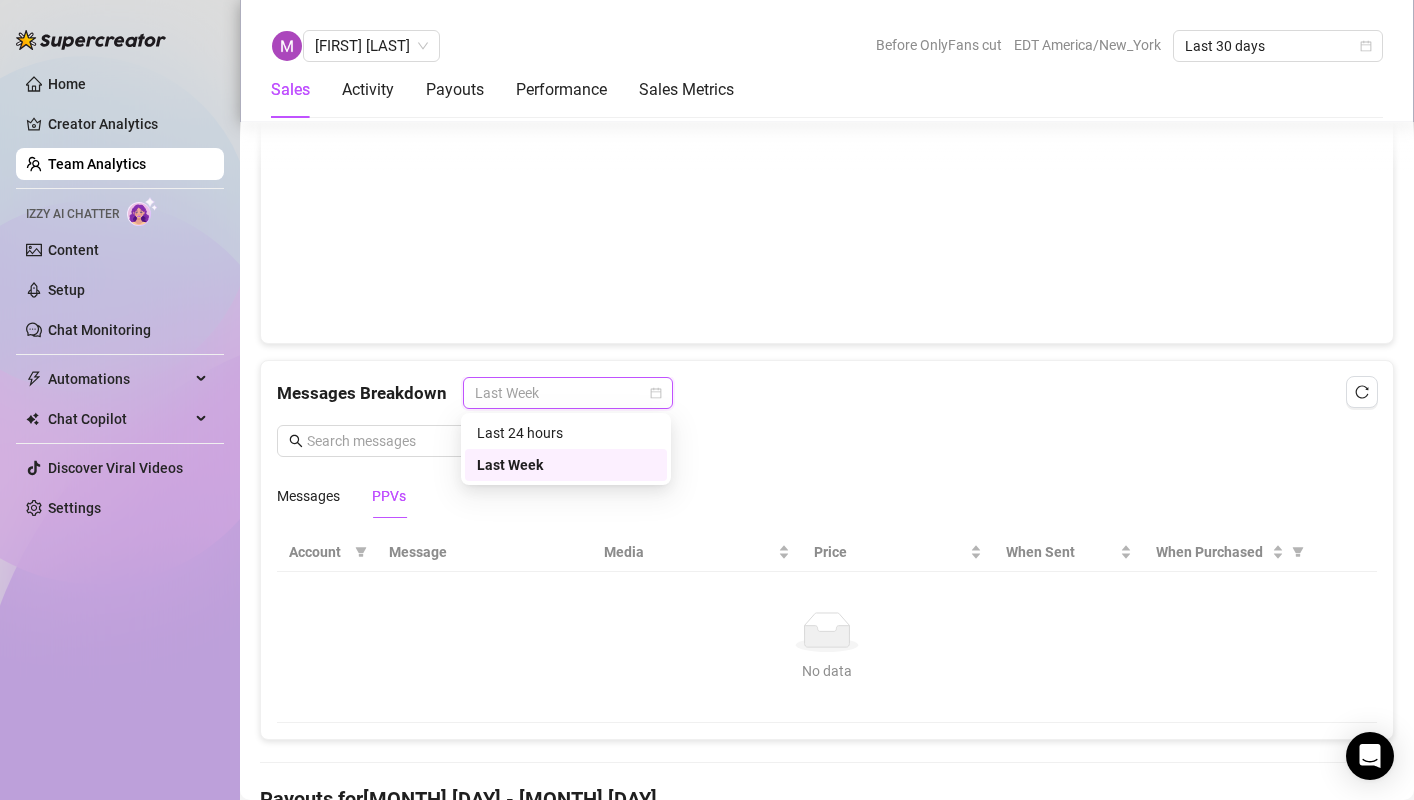 click on "Messages Breakdown Last Week Messages PPVs" at bounding box center (827, 447) 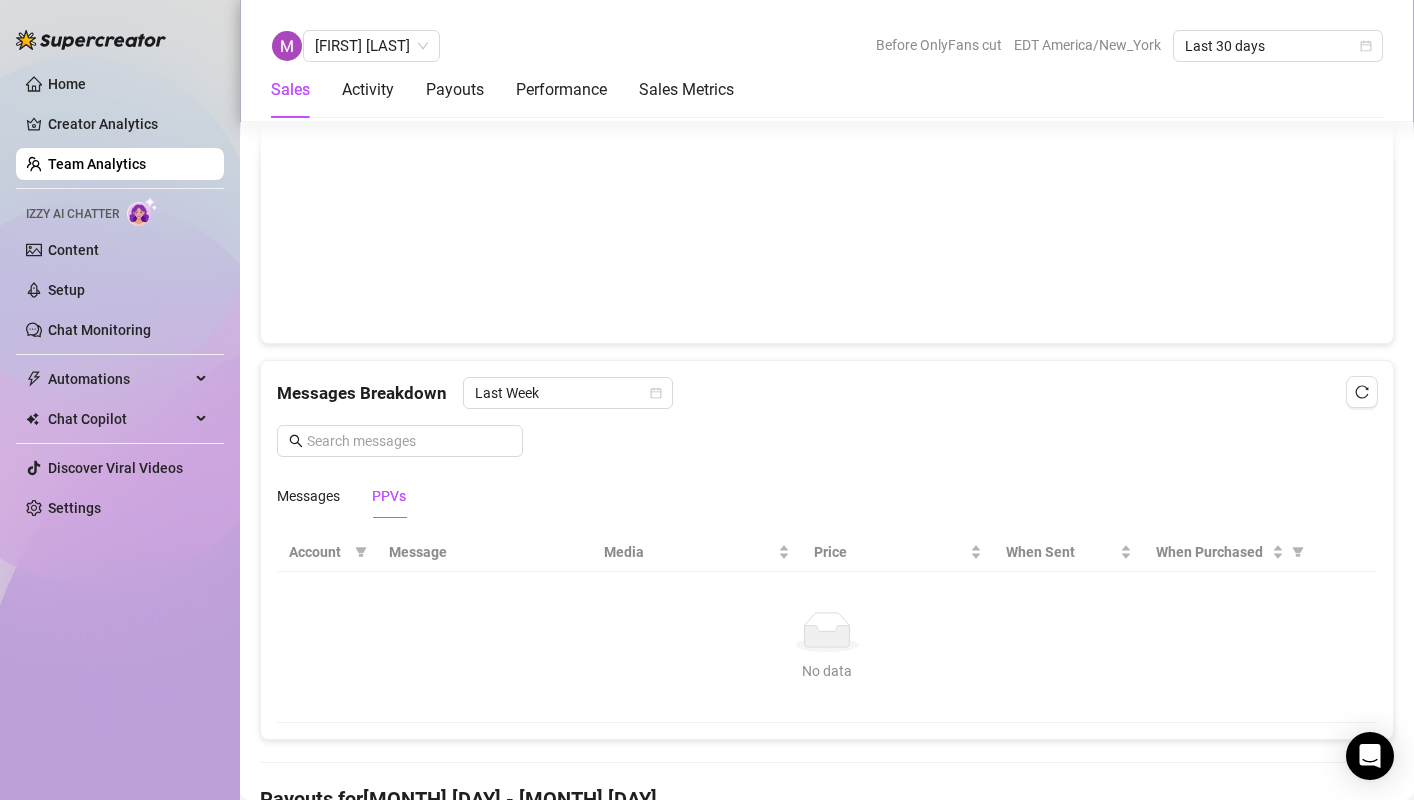 scroll, scrollTop: 652, scrollLeft: 0, axis: vertical 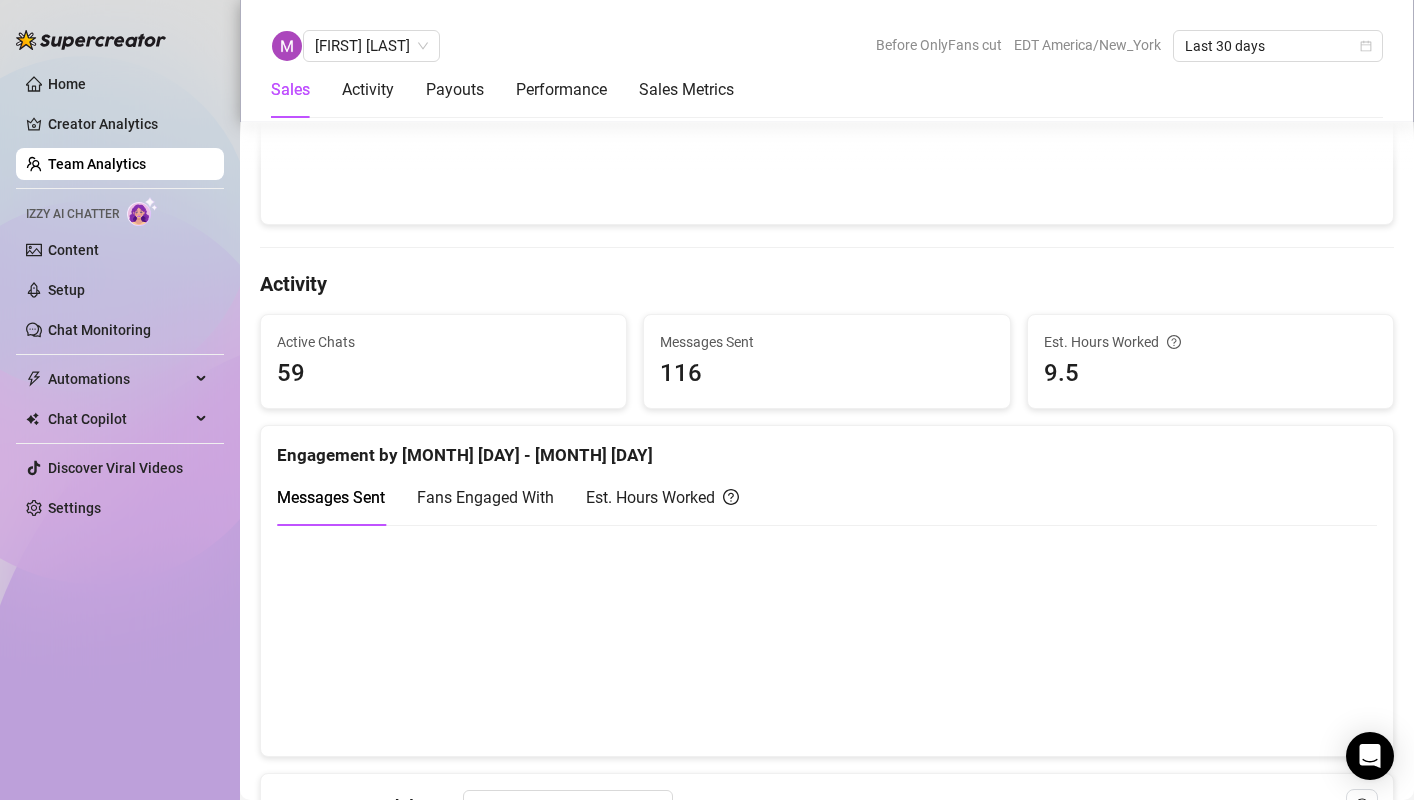 click at bounding box center [819, 640] 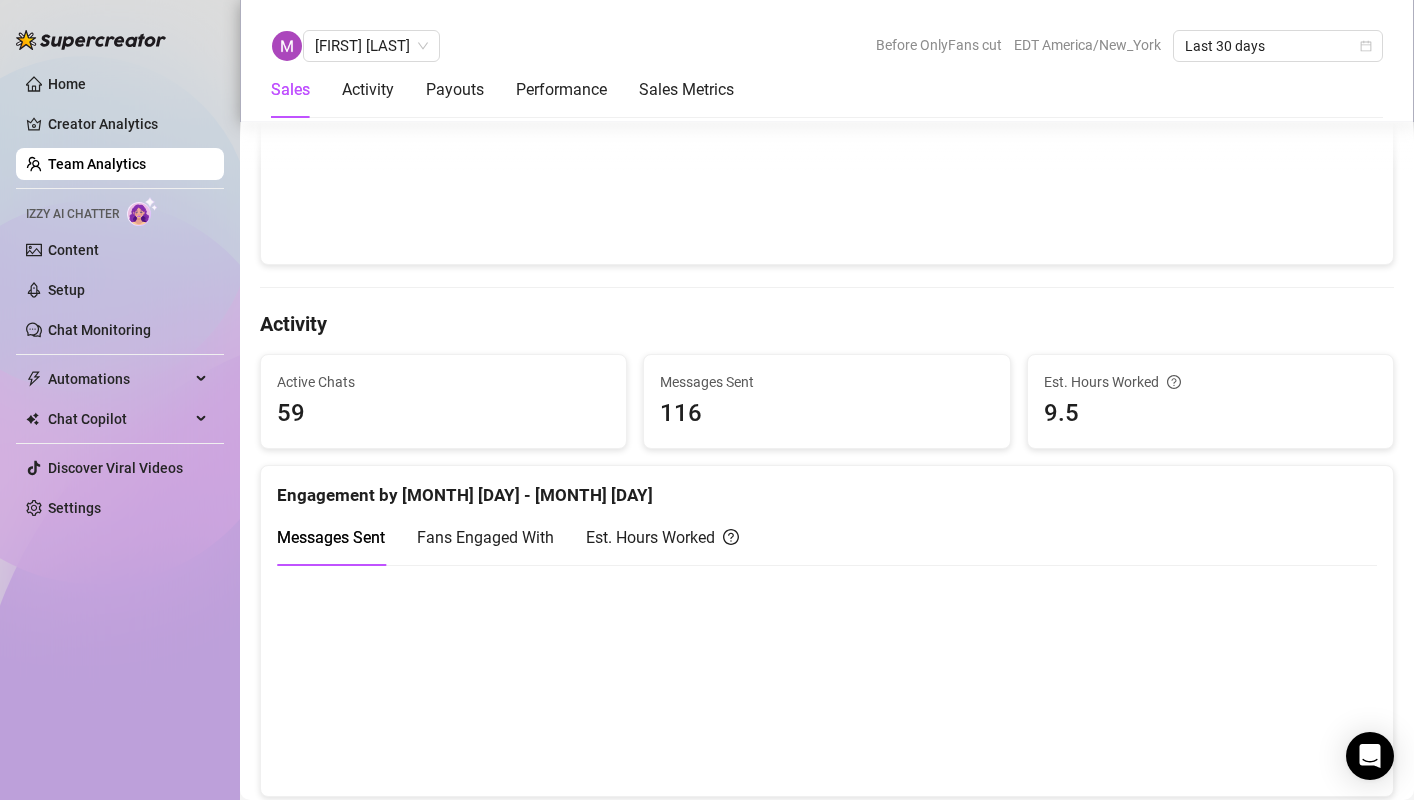 scroll, scrollTop: 1043, scrollLeft: 0, axis: vertical 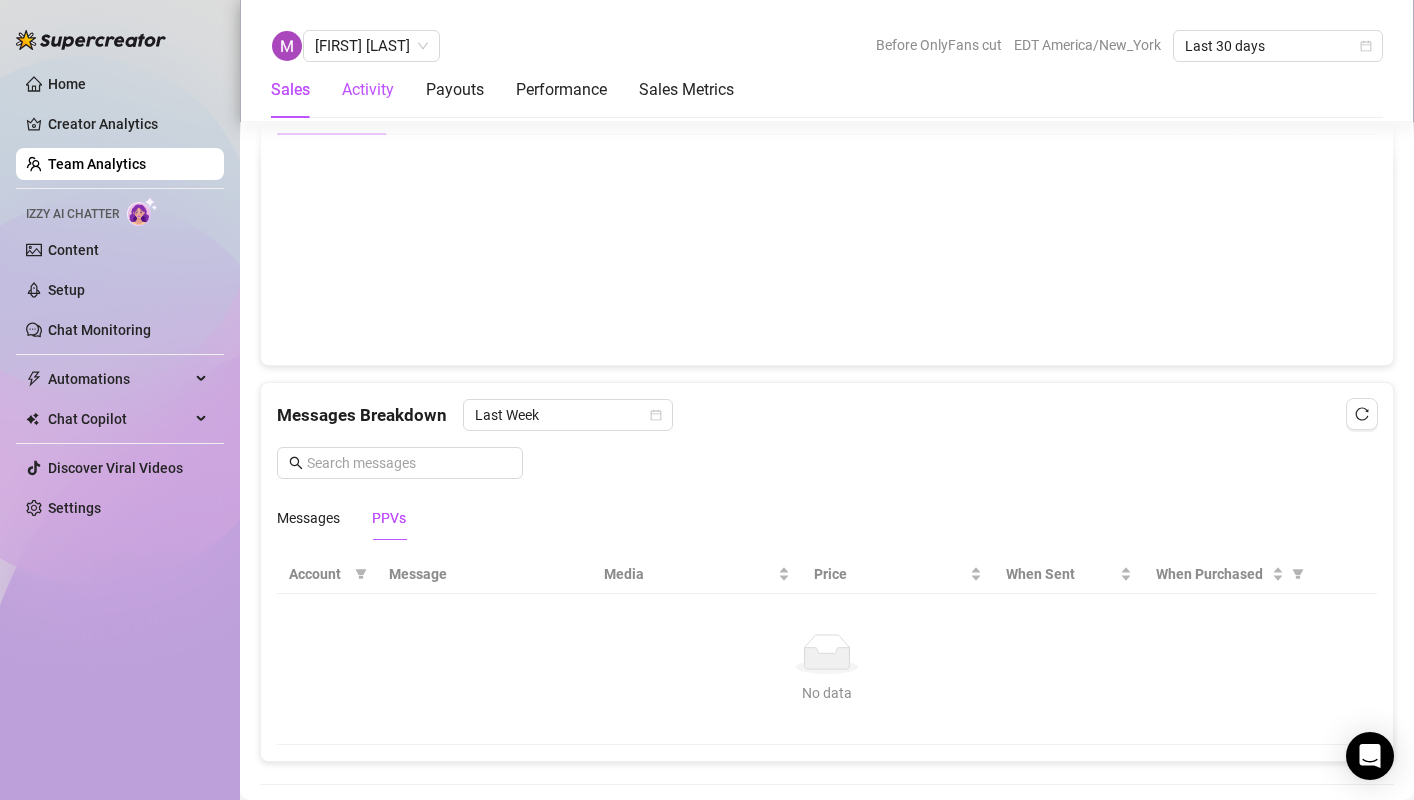 click on "Activity" at bounding box center (368, 90) 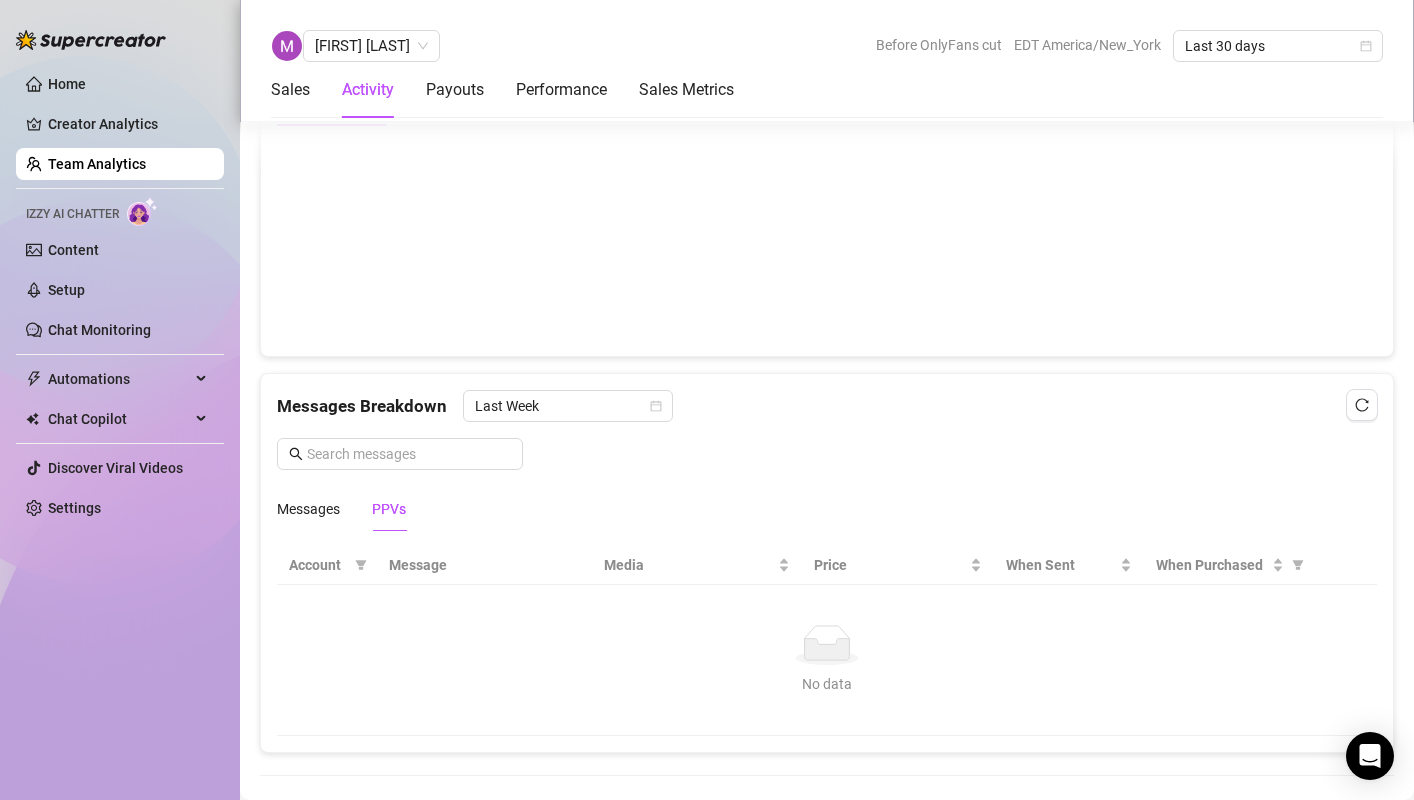 scroll, scrollTop: 1133, scrollLeft: 0, axis: vertical 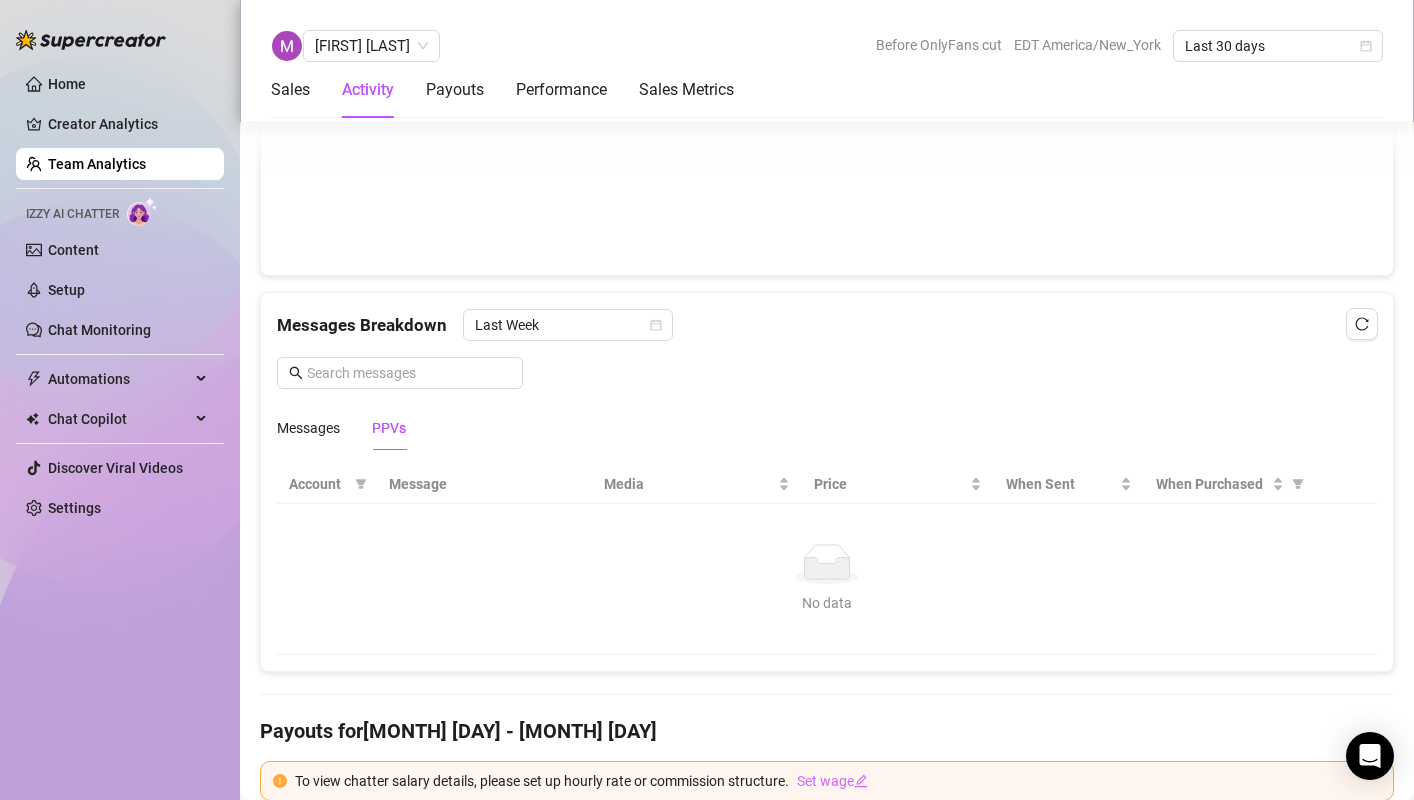 click on "Messages Breakdown Last Week Messages PPVs" at bounding box center [827, 379] 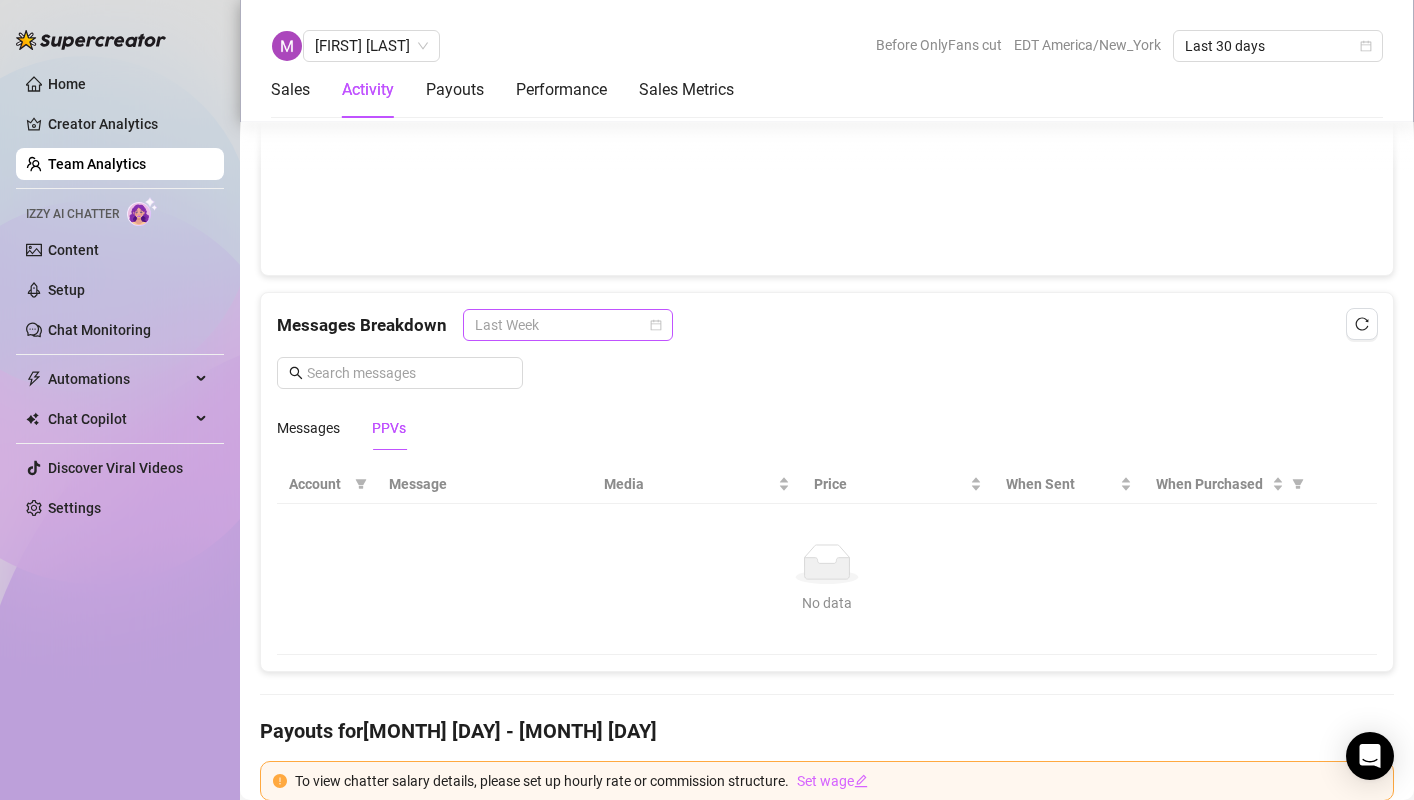 click on "Last Week" at bounding box center [568, 325] 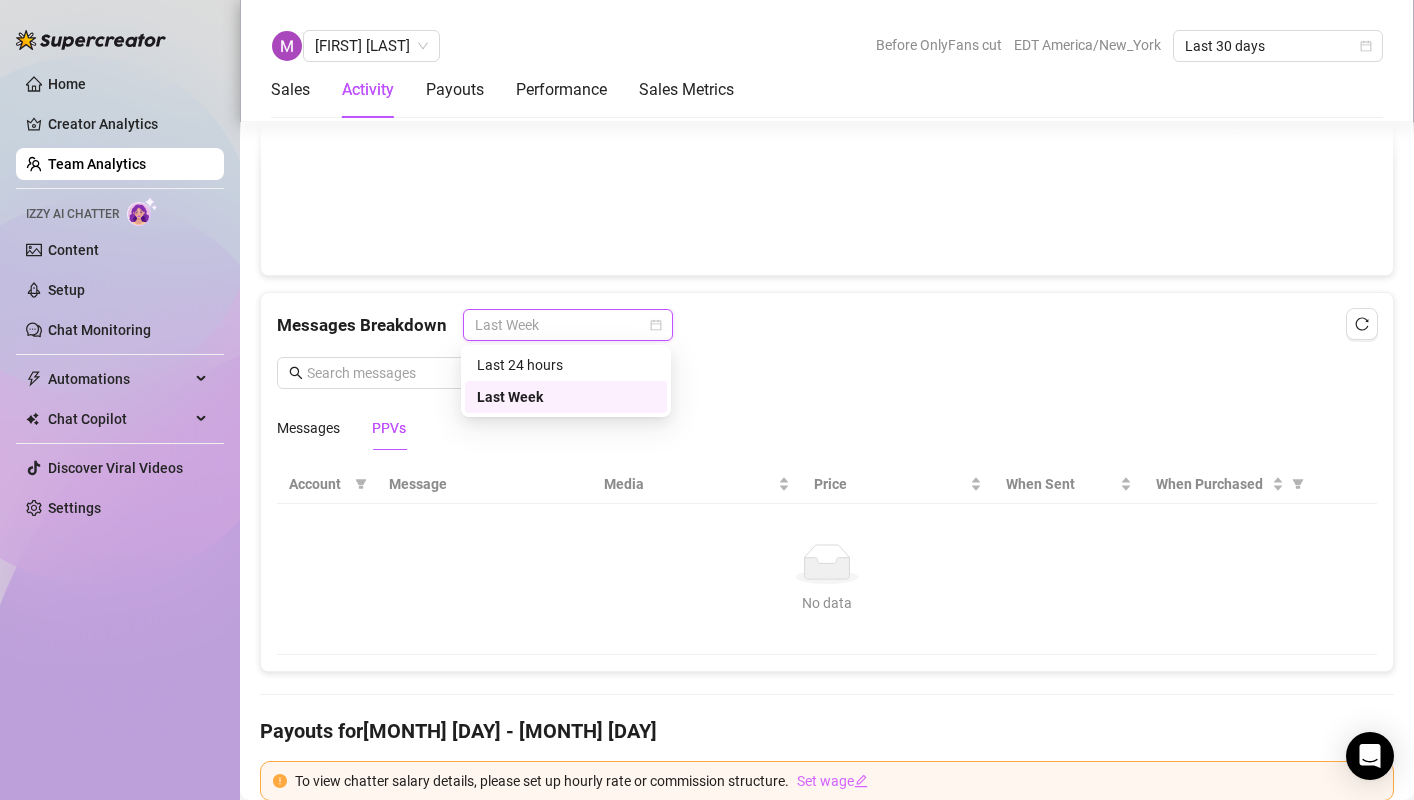click on "Messages Breakdown Last Week Messages PPVs" at bounding box center (827, 379) 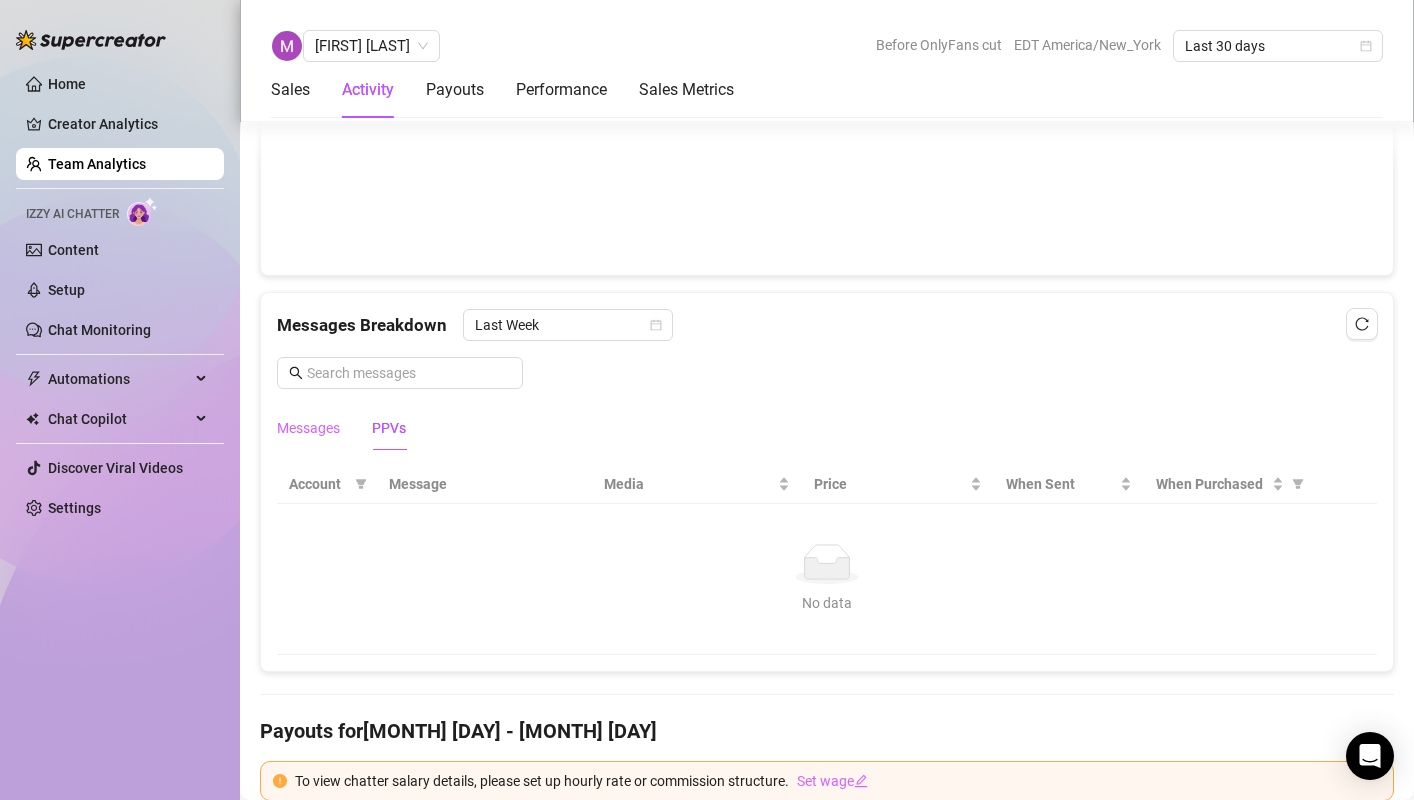 click on "Messages" at bounding box center (308, 428) 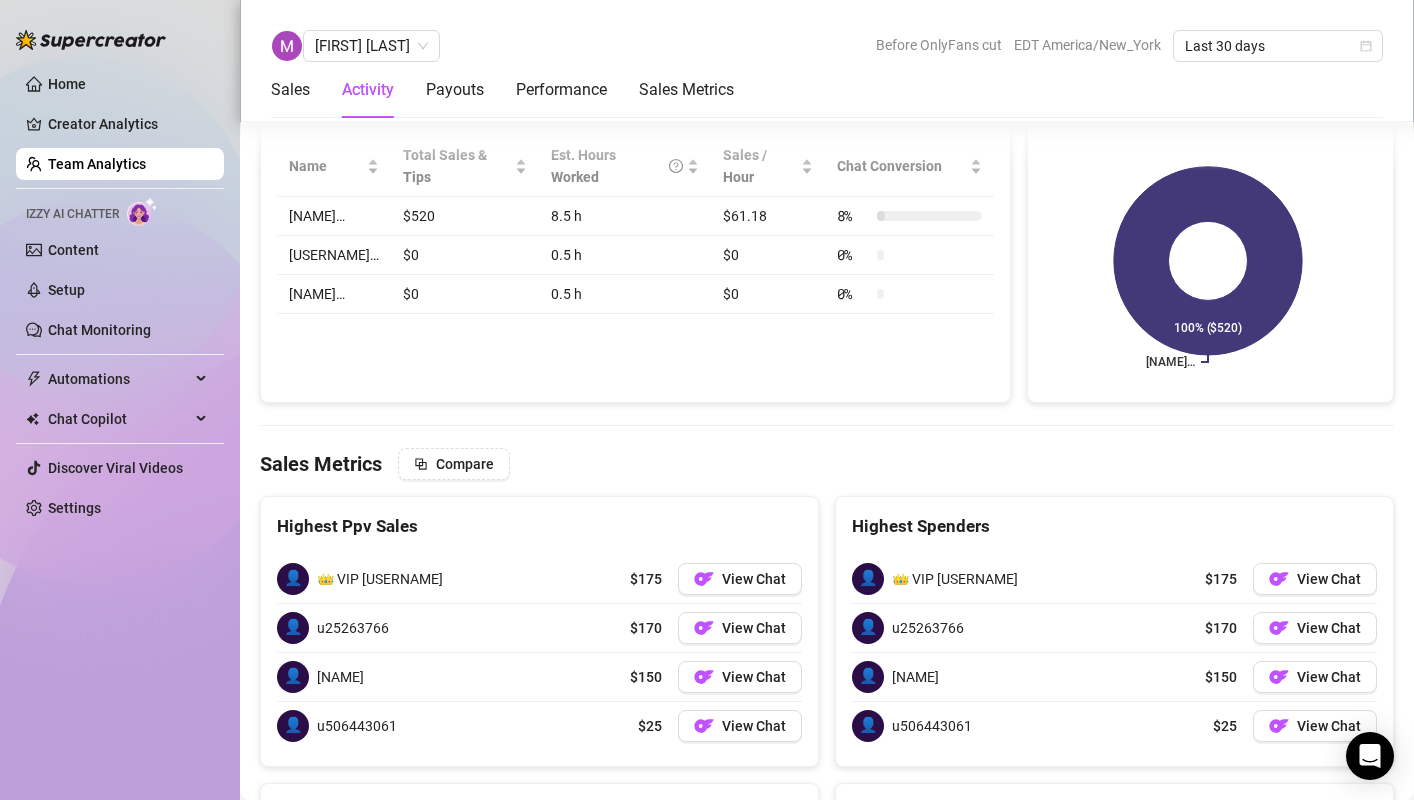 scroll, scrollTop: 1811, scrollLeft: 0, axis: vertical 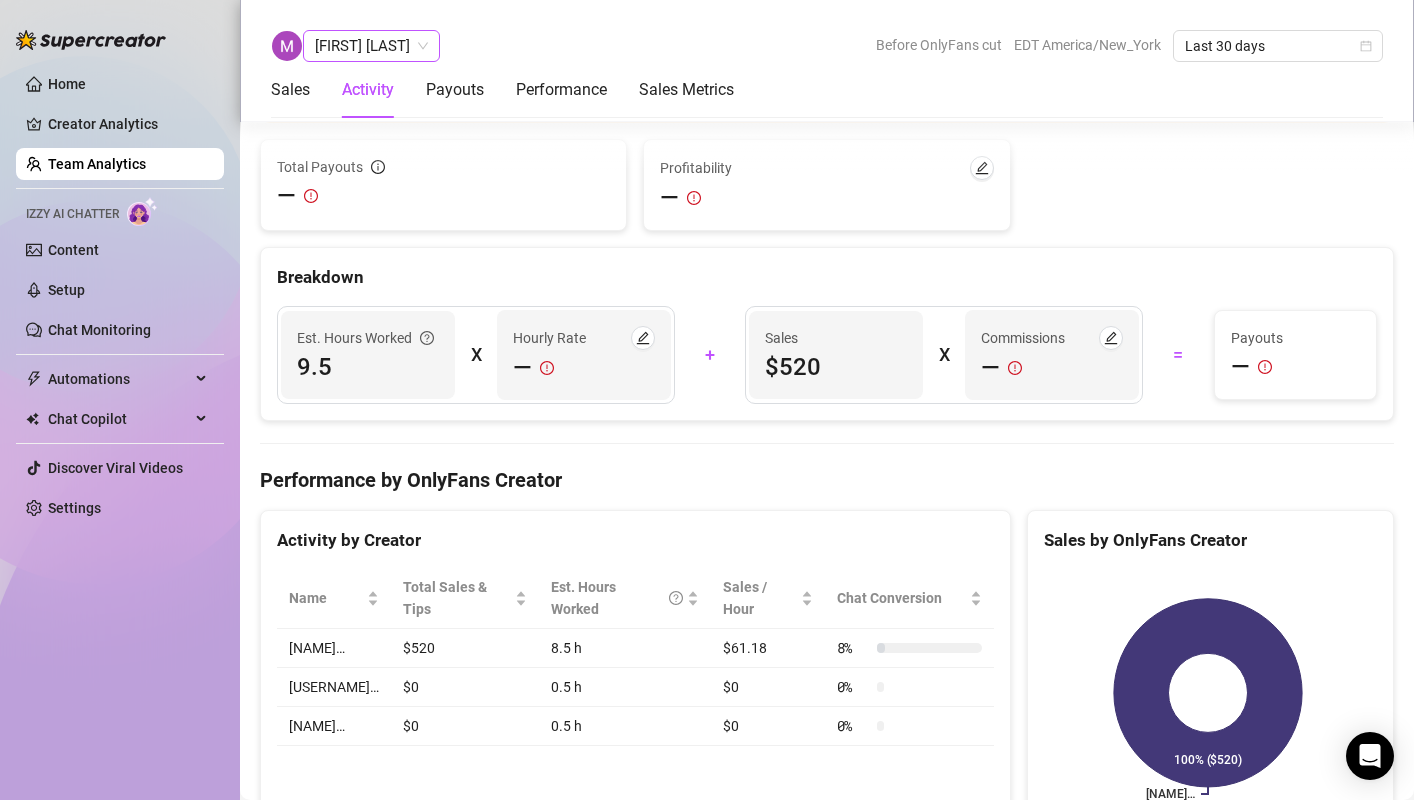 click on "[FIRST] [LAST]" at bounding box center [371, 46] 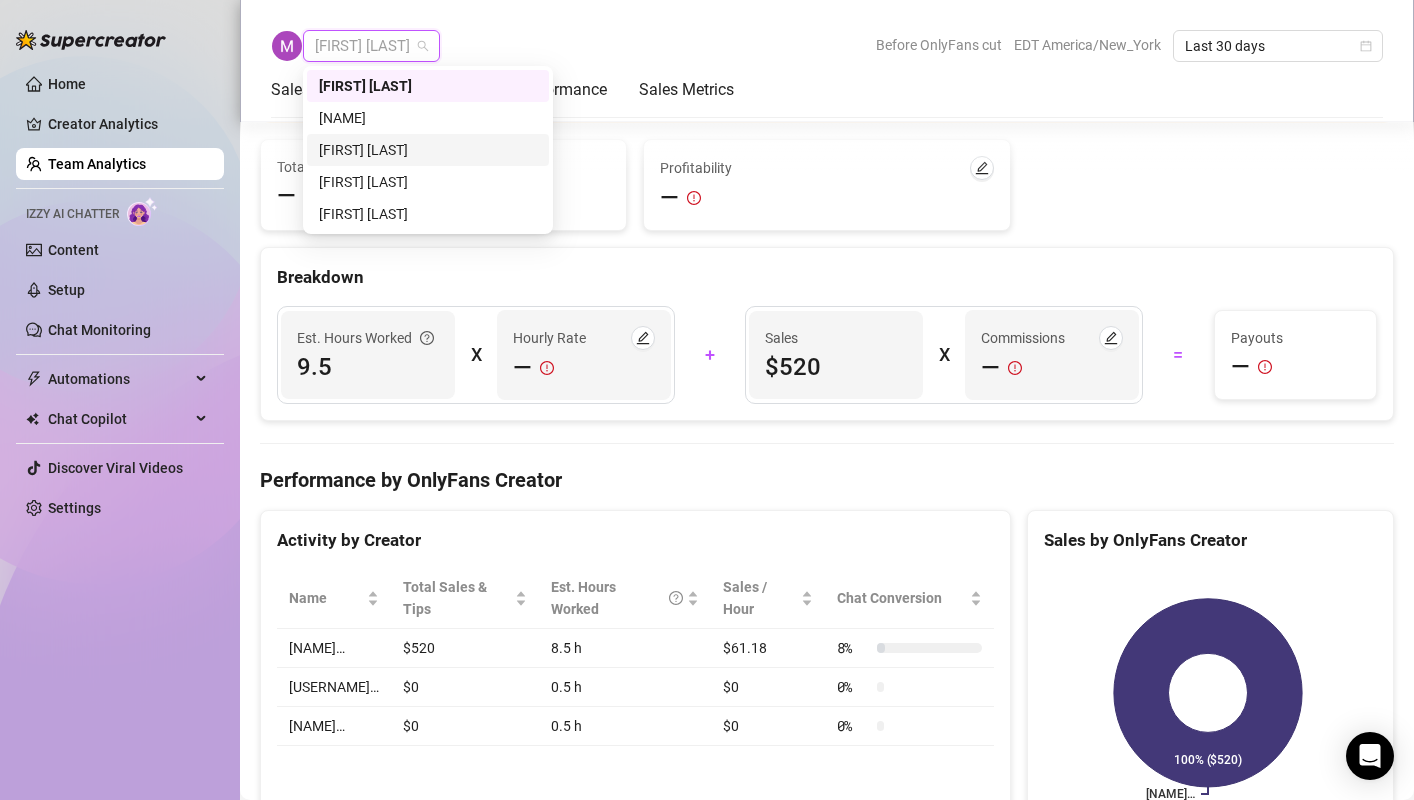 click on "[FIRST] [LAST]" at bounding box center [428, 150] 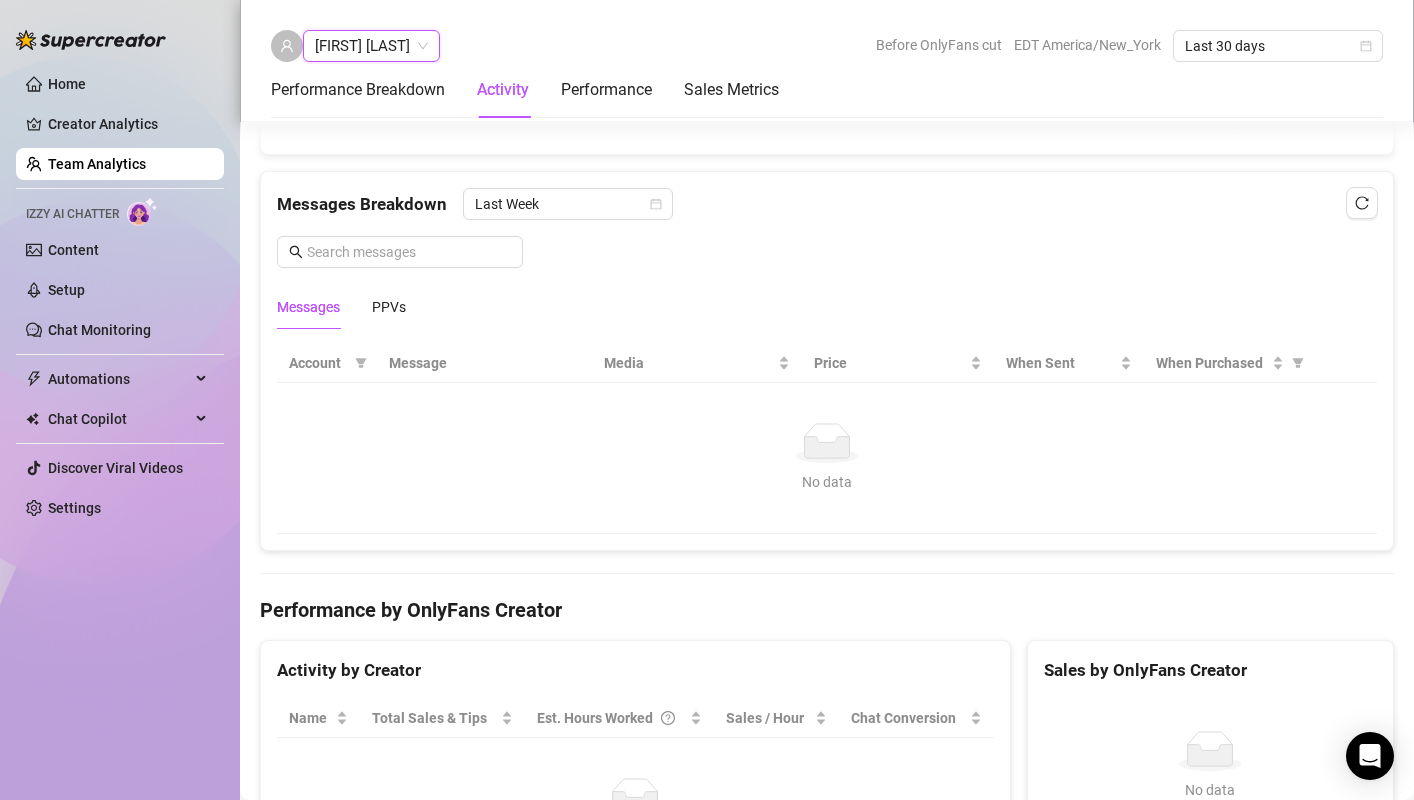 scroll, scrollTop: 1384, scrollLeft: 0, axis: vertical 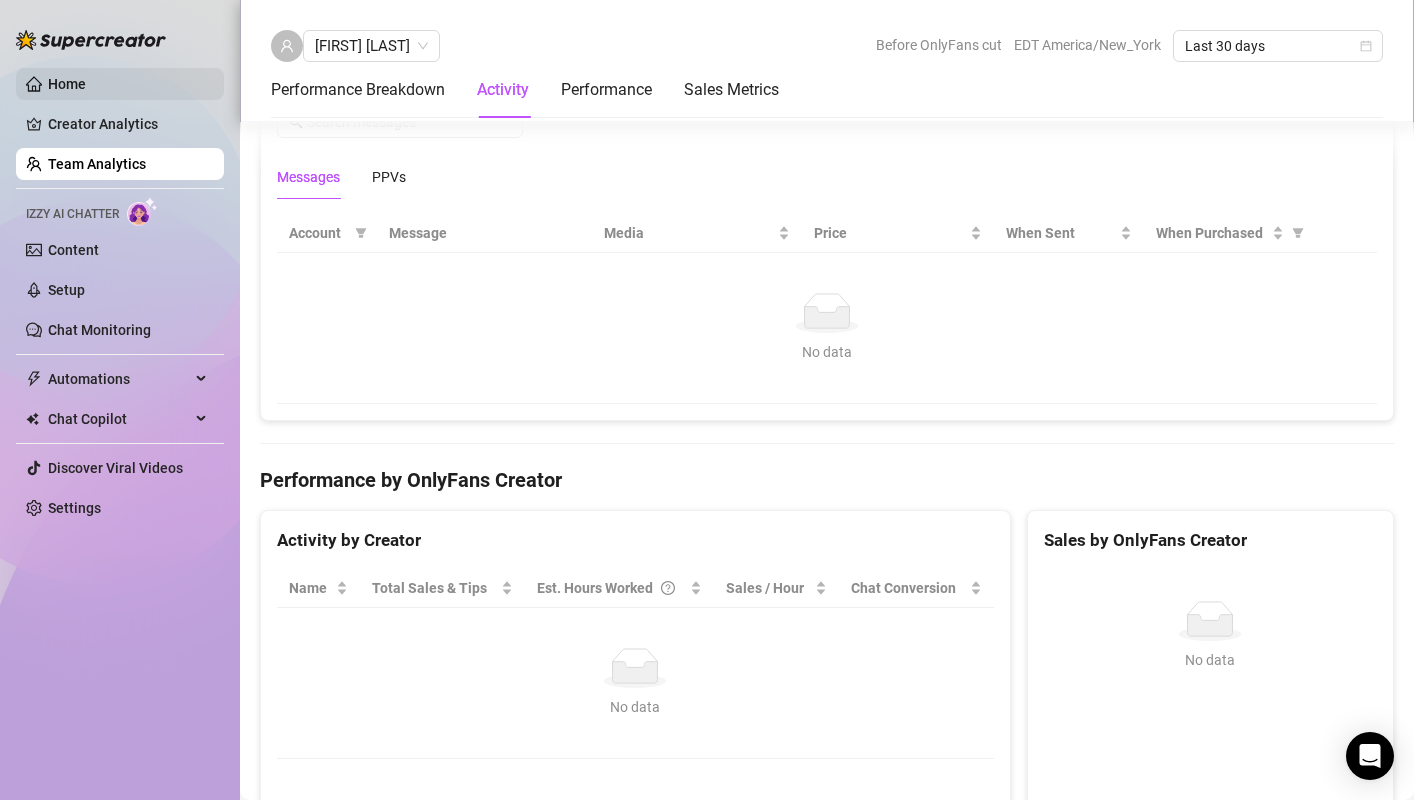 click on "Home" at bounding box center [67, 84] 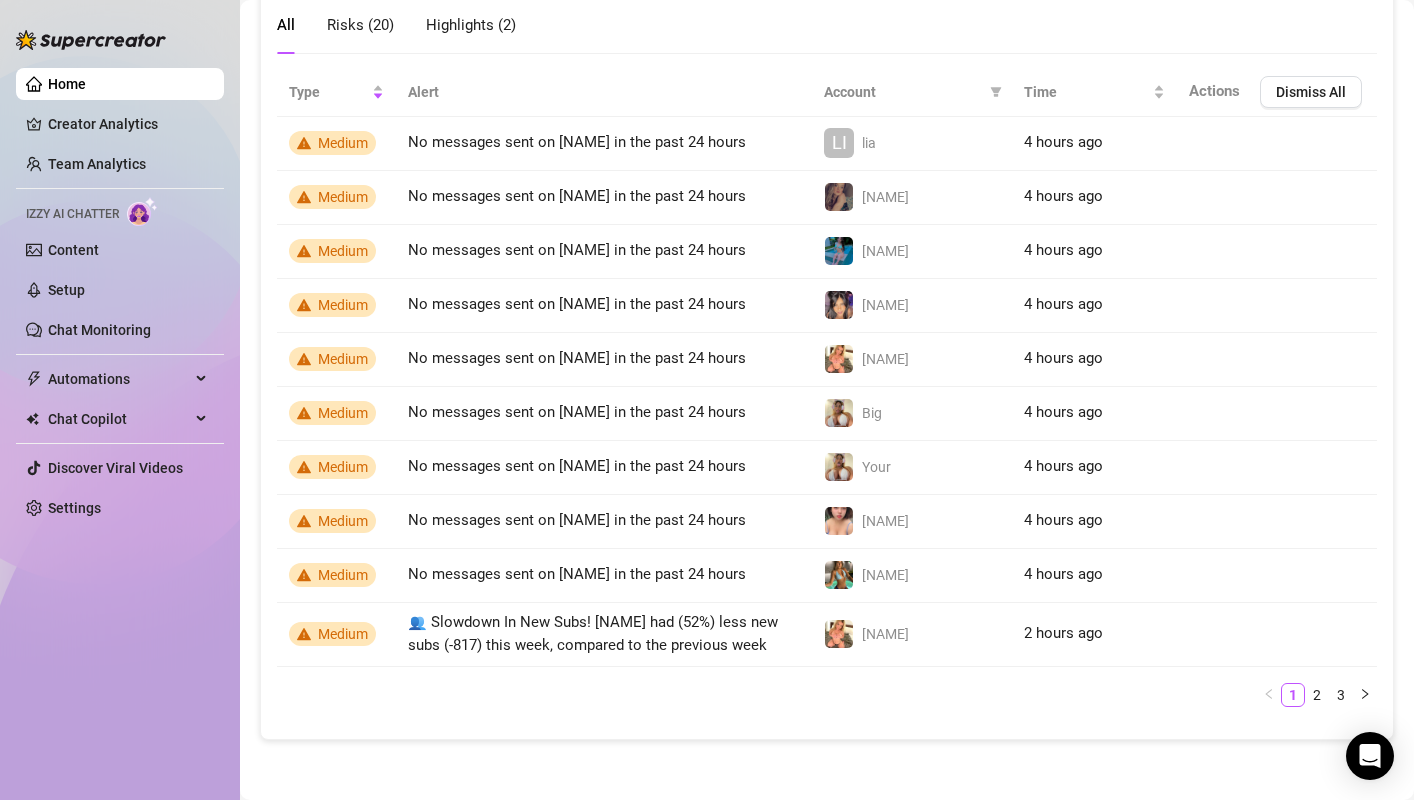 scroll, scrollTop: 58, scrollLeft: 0, axis: vertical 